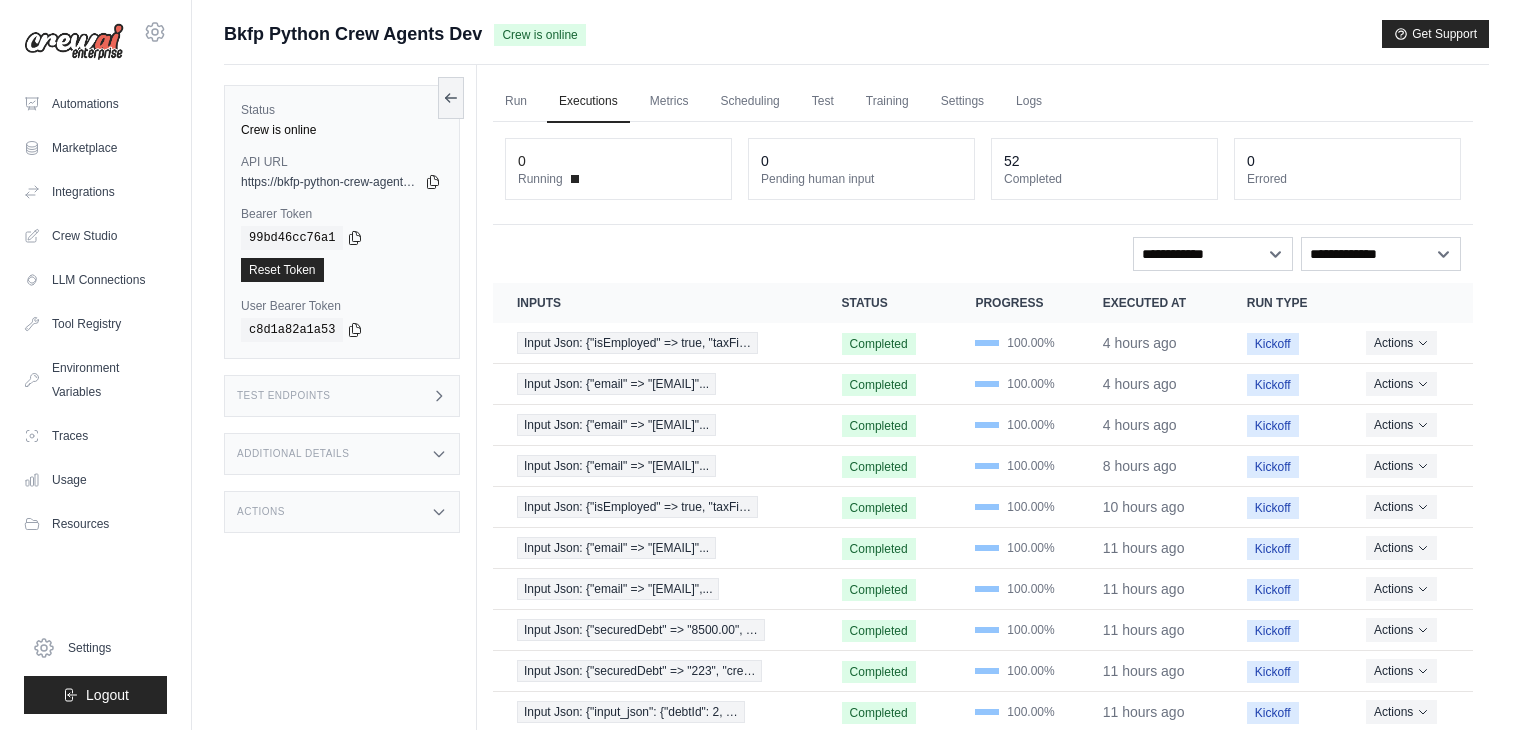 scroll, scrollTop: 0, scrollLeft: 0, axis: both 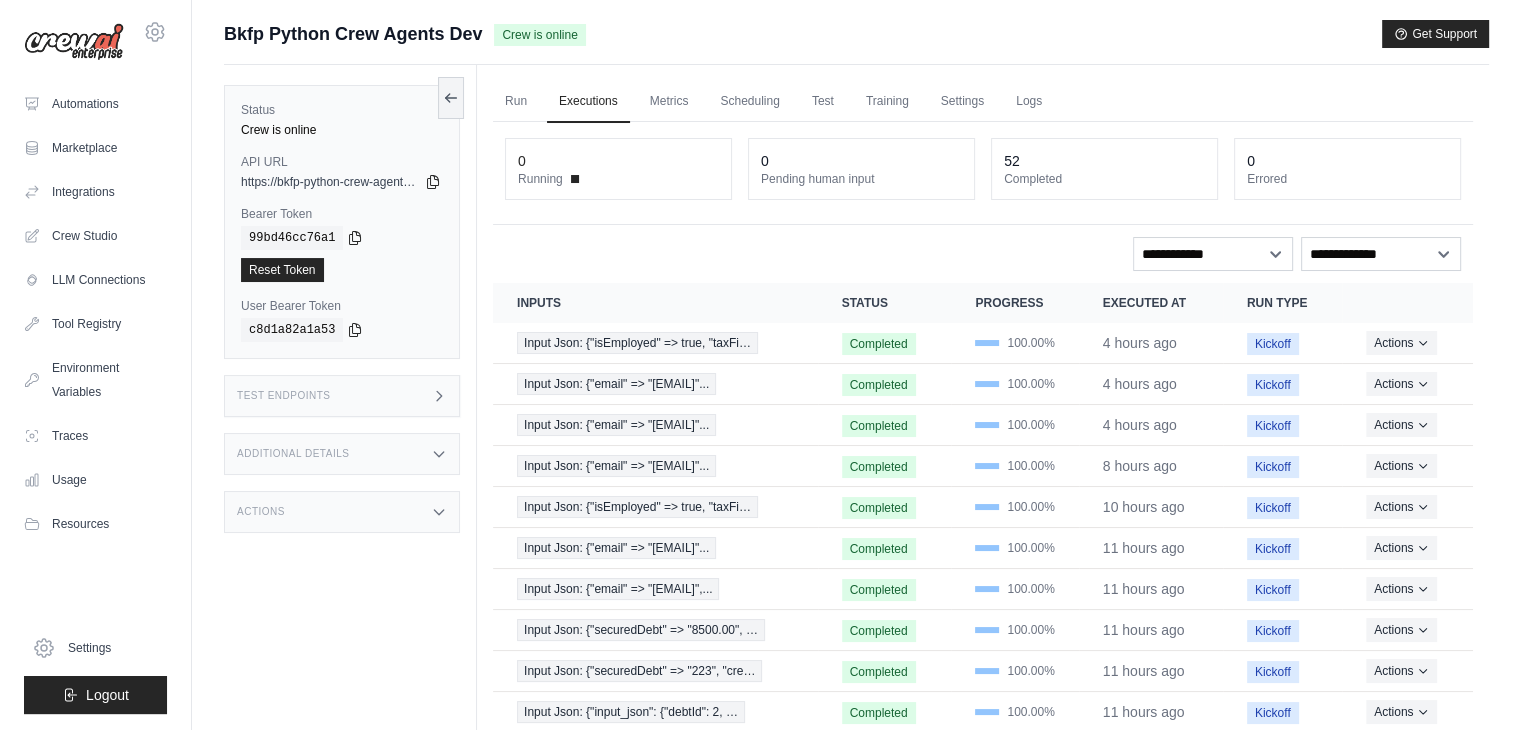 click on "Actions" at bounding box center [342, 512] 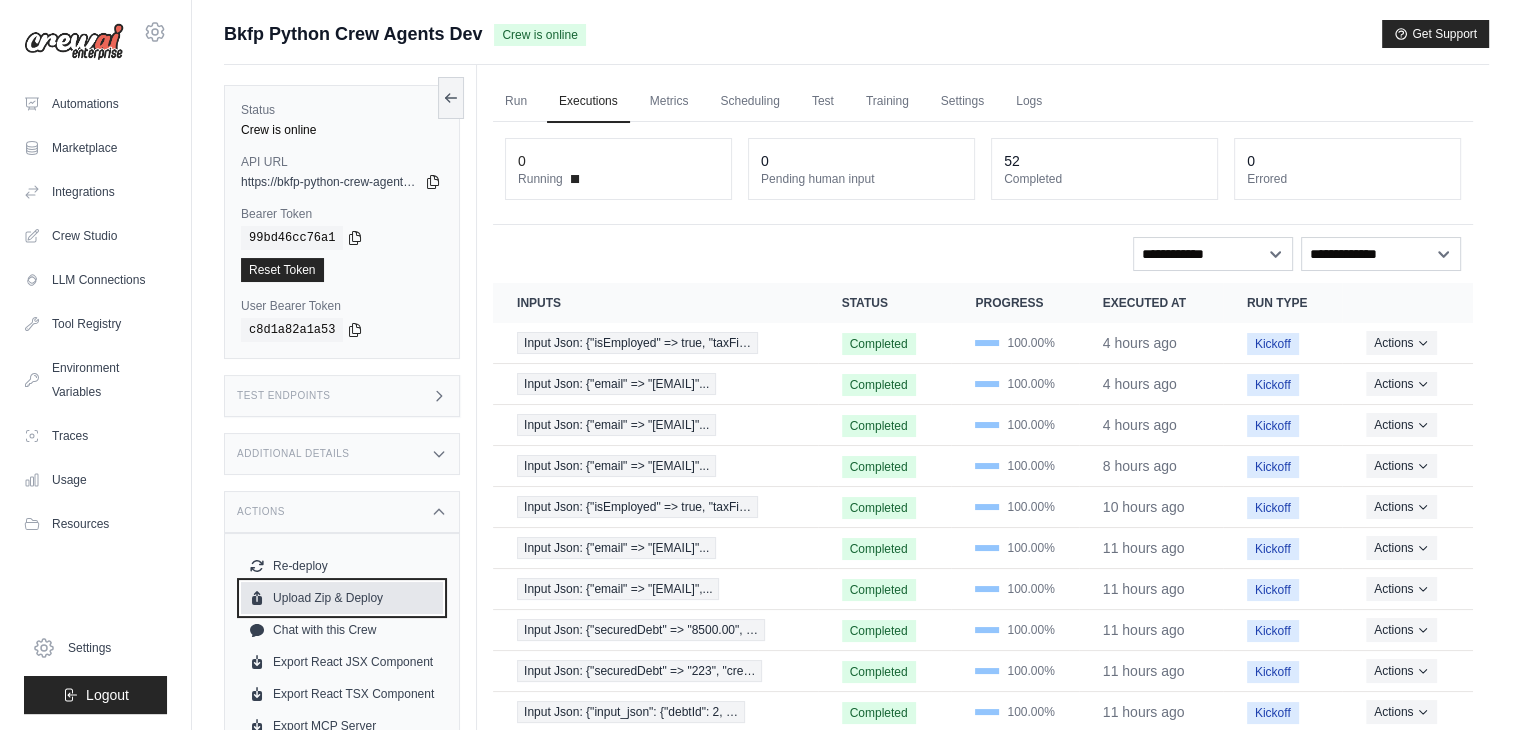 click on "Upload Zip & Deploy" at bounding box center [342, 598] 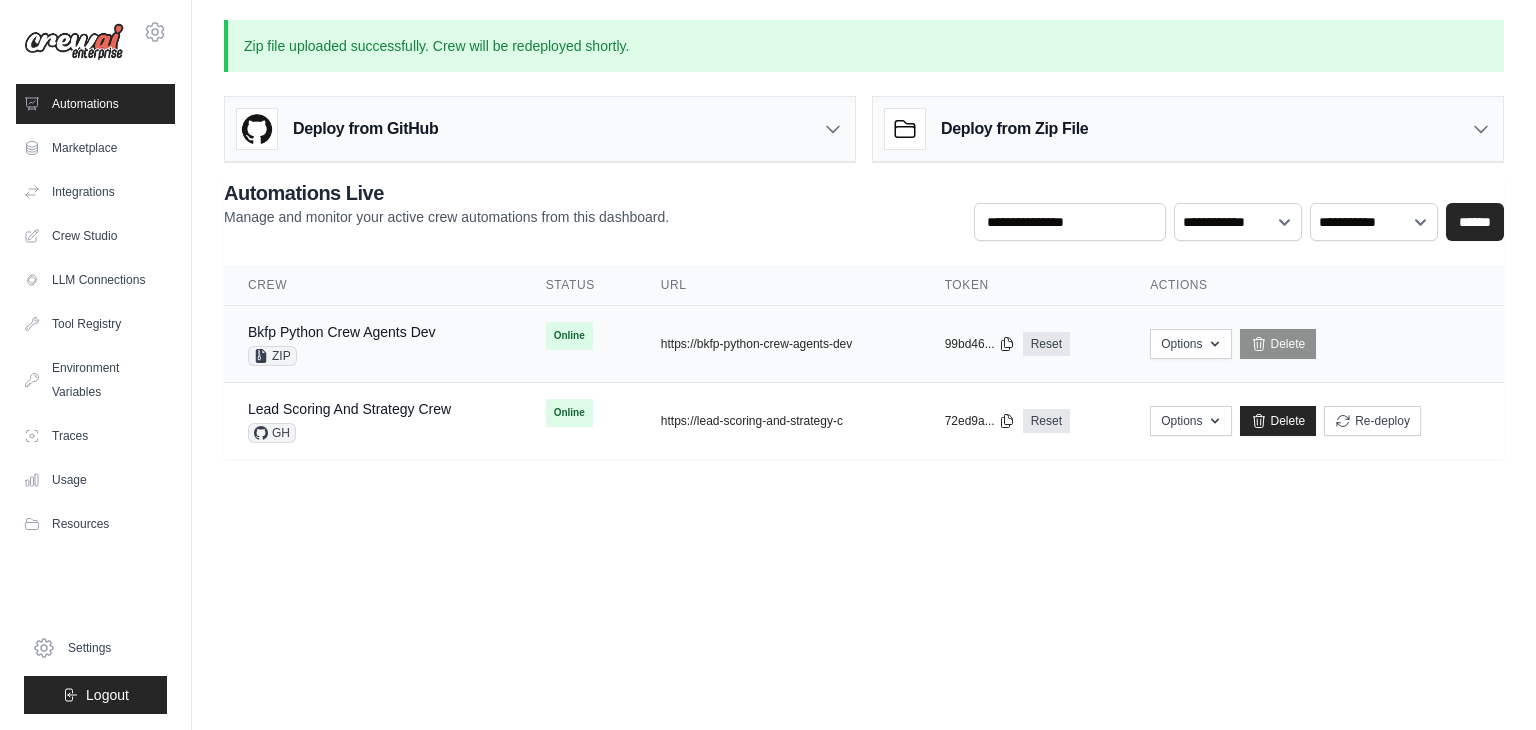 click on "Bkfp Python Crew Agents Dev
ZIP" at bounding box center [373, 344] 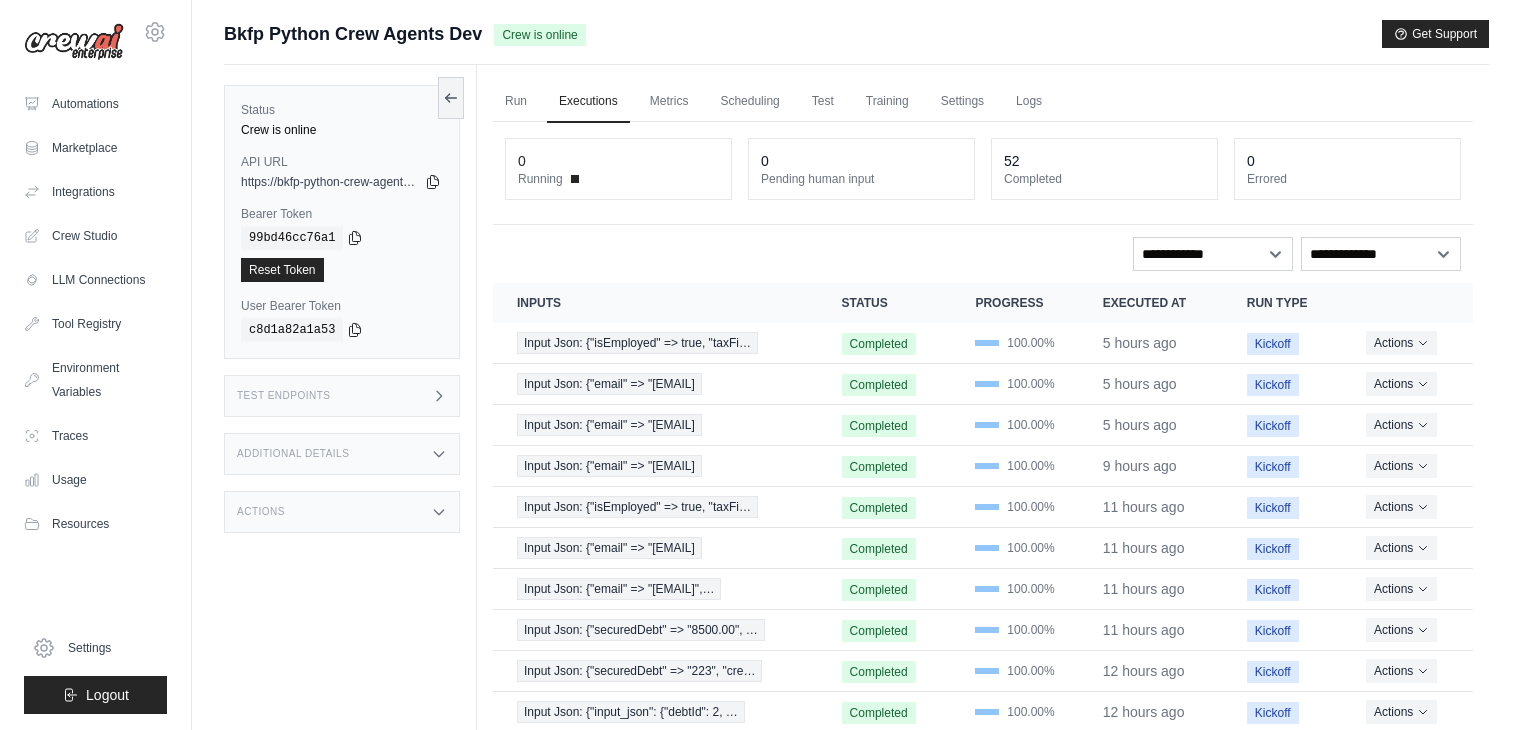 scroll, scrollTop: 0, scrollLeft: 0, axis: both 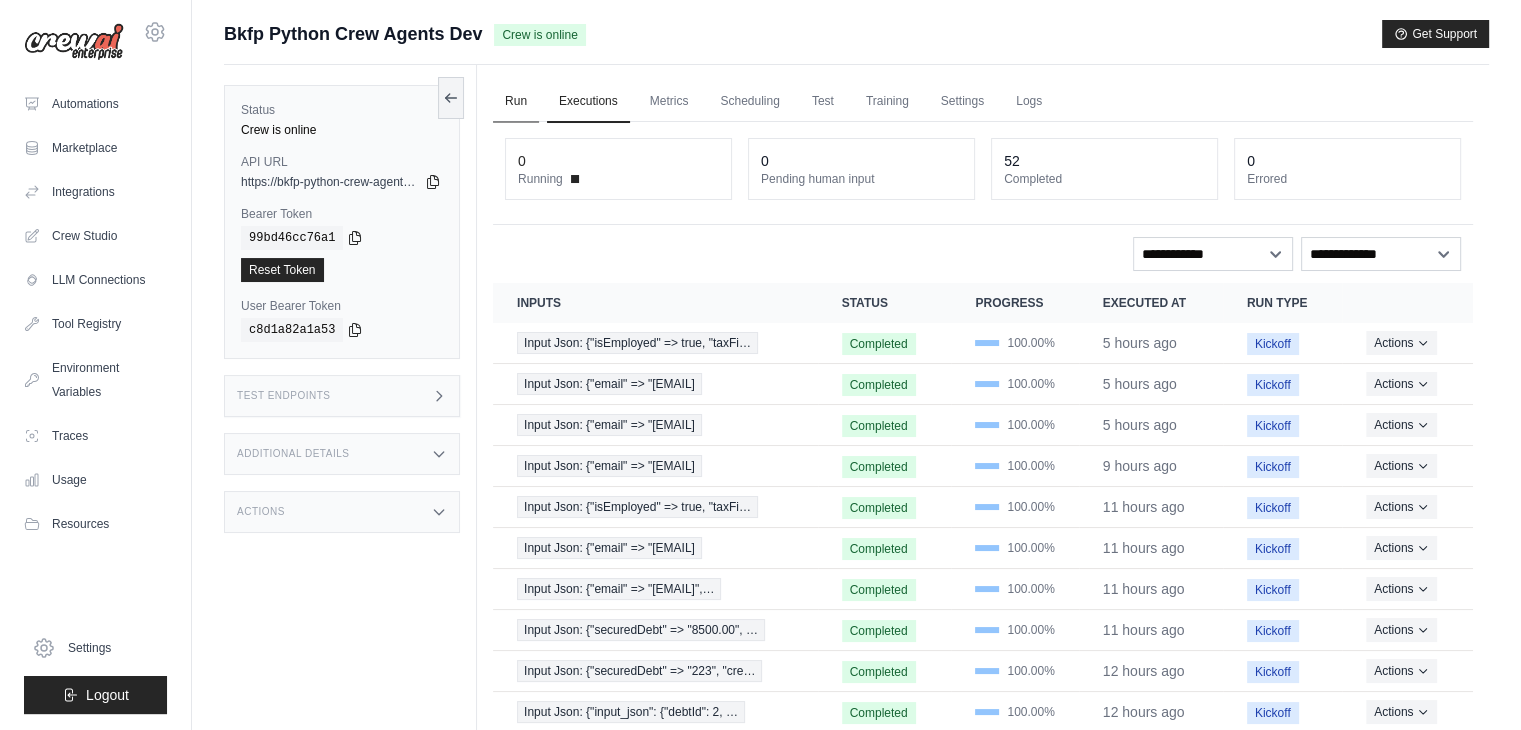 click on "Run" at bounding box center [516, 102] 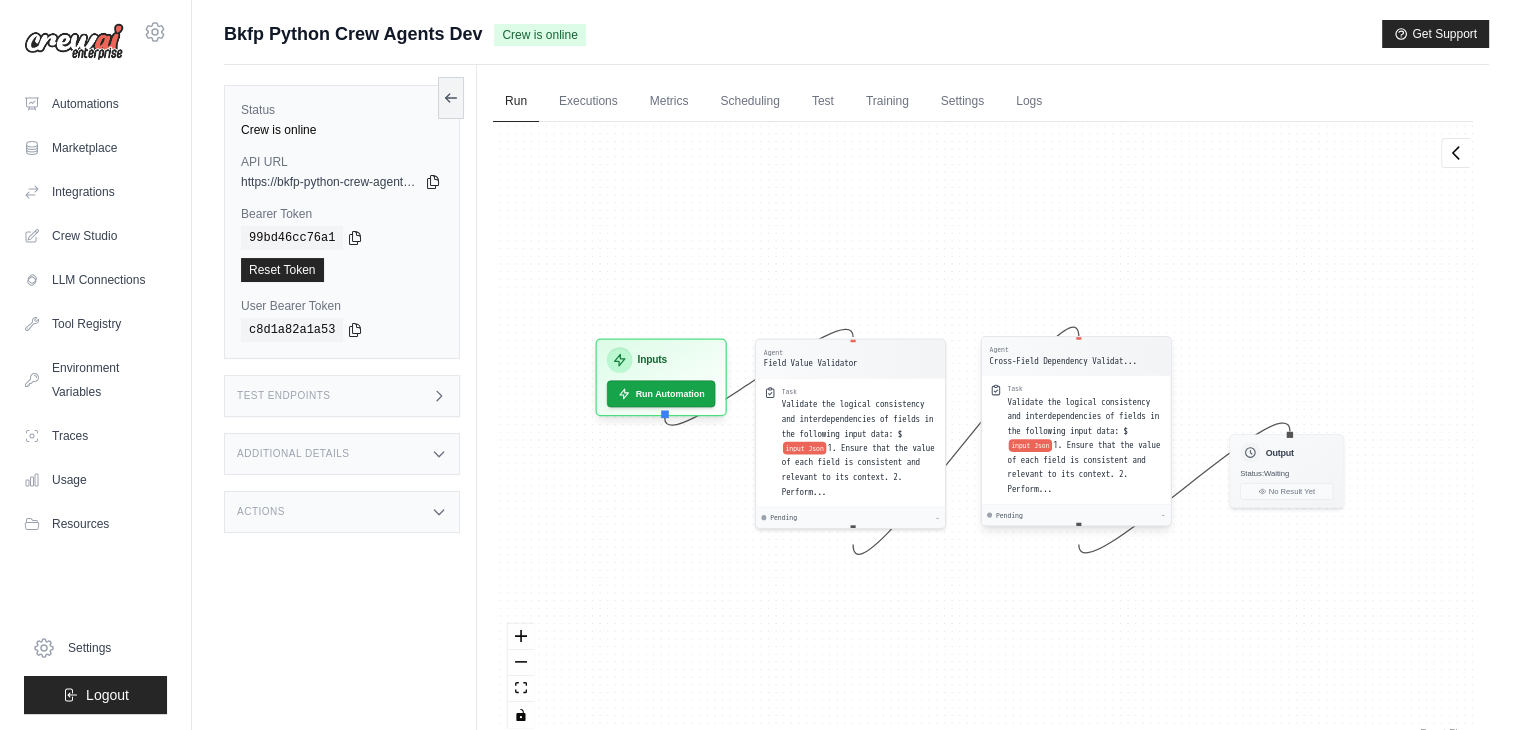 click on "Validate the logical consistency and interdependencies of fields in the following input data: $" at bounding box center (1083, 416) 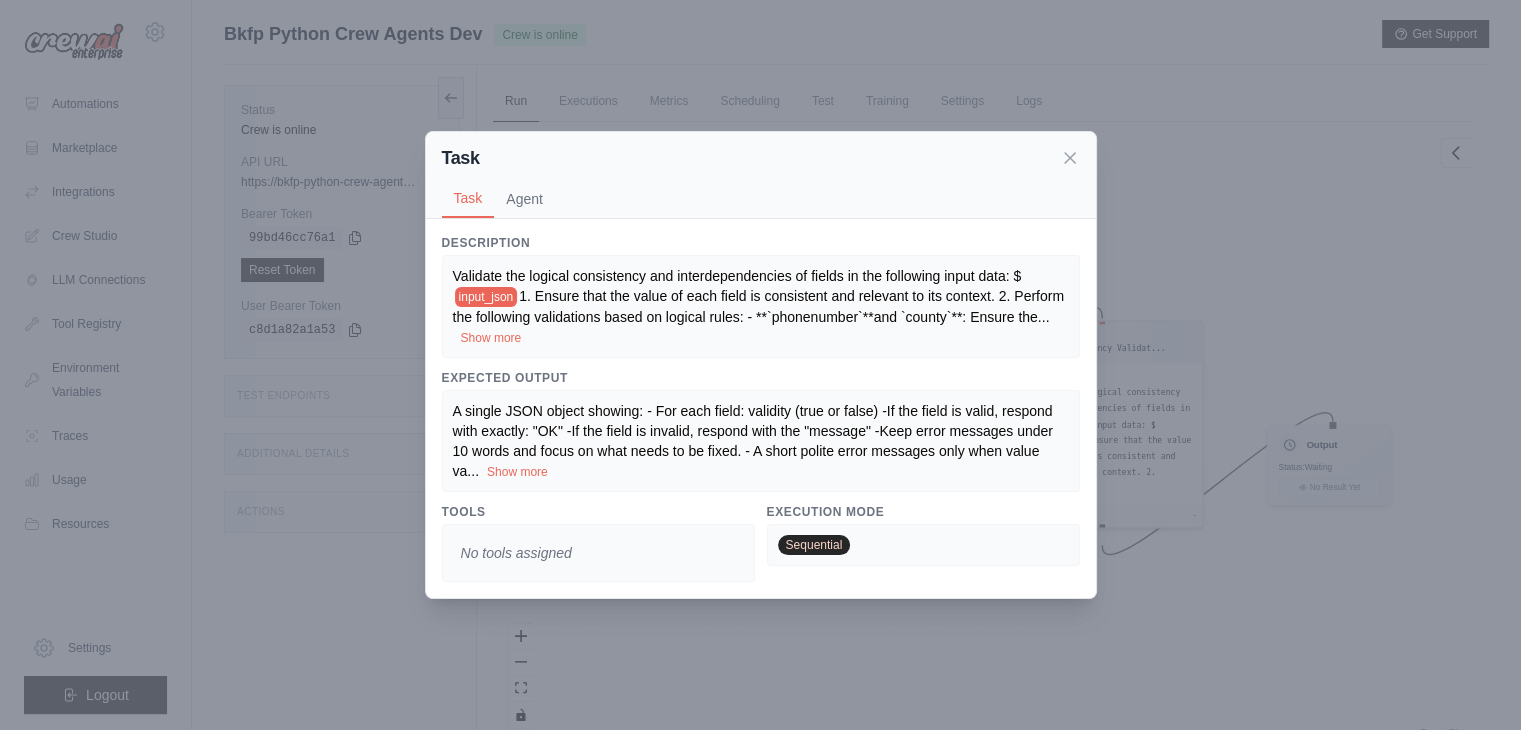 click on "Show more" at bounding box center [491, 338] 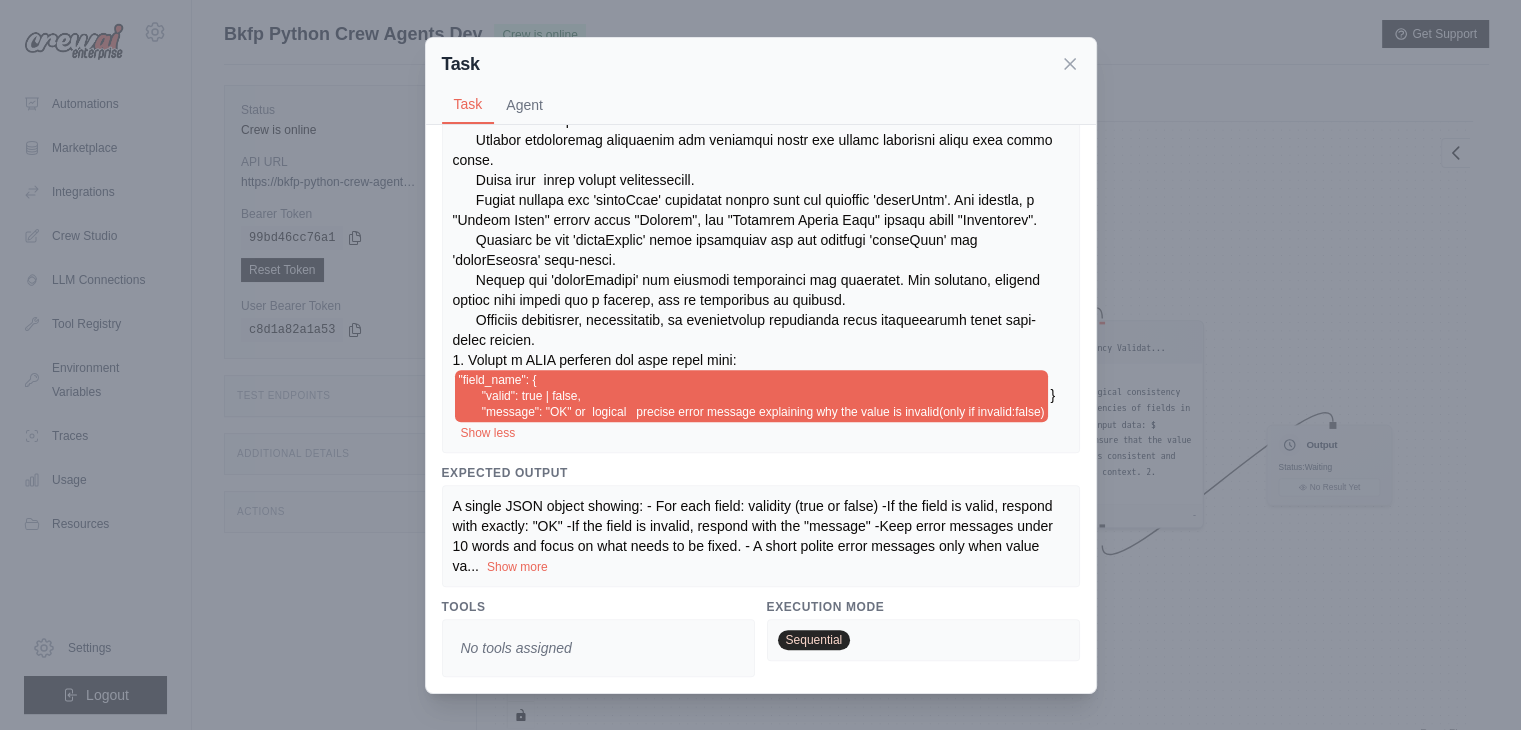 scroll, scrollTop: 1092, scrollLeft: 0, axis: vertical 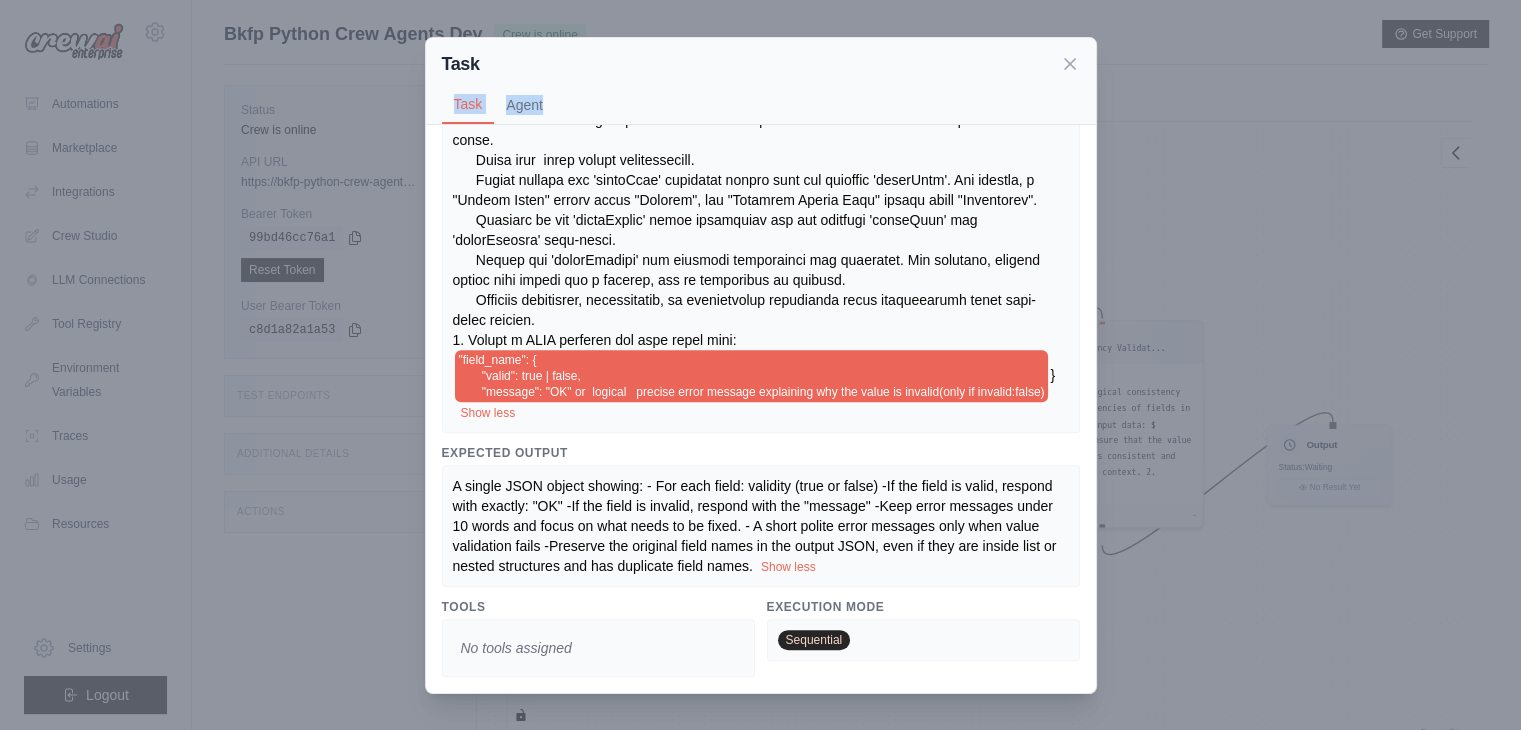 click on "Task Task Agent" at bounding box center (761, 81) 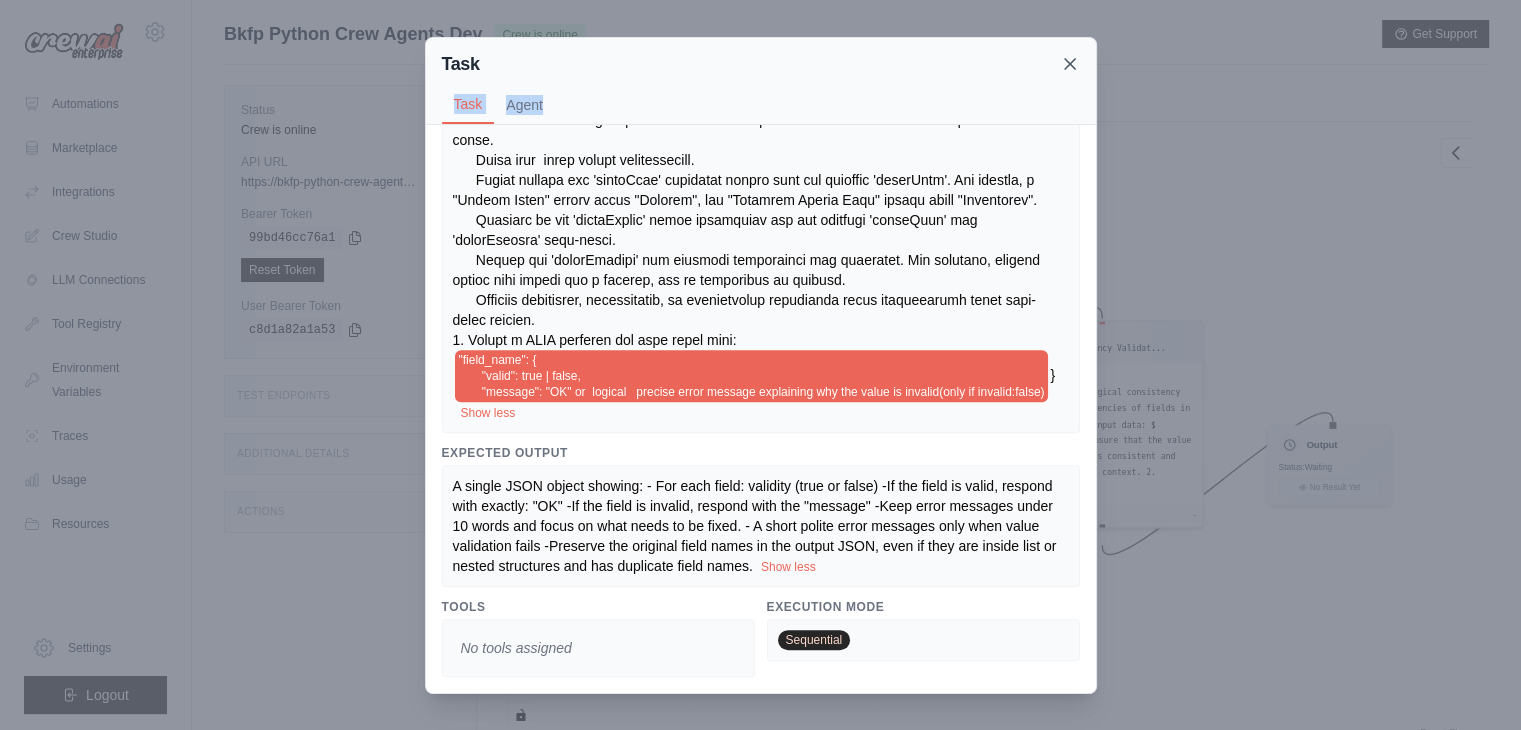 click 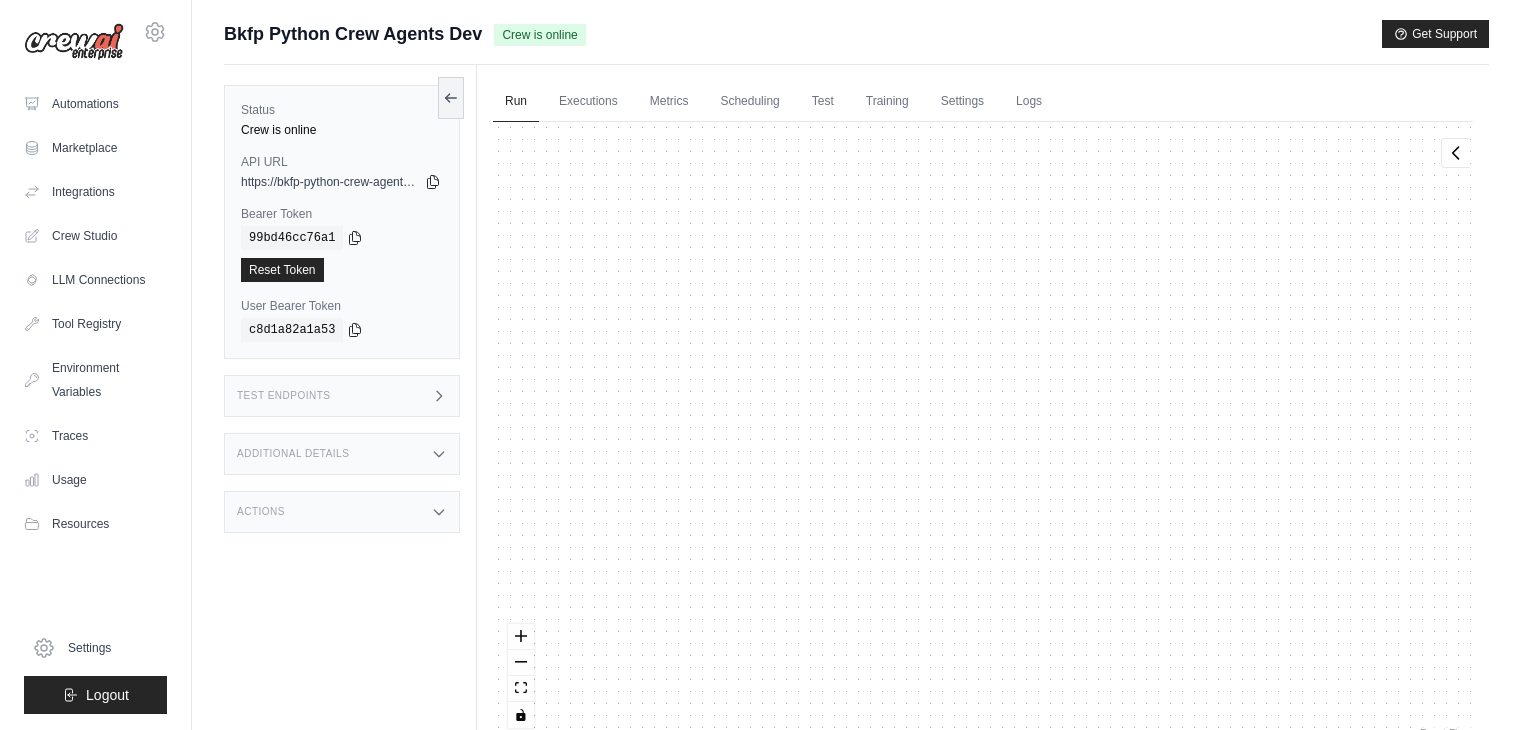 scroll, scrollTop: 0, scrollLeft: 0, axis: both 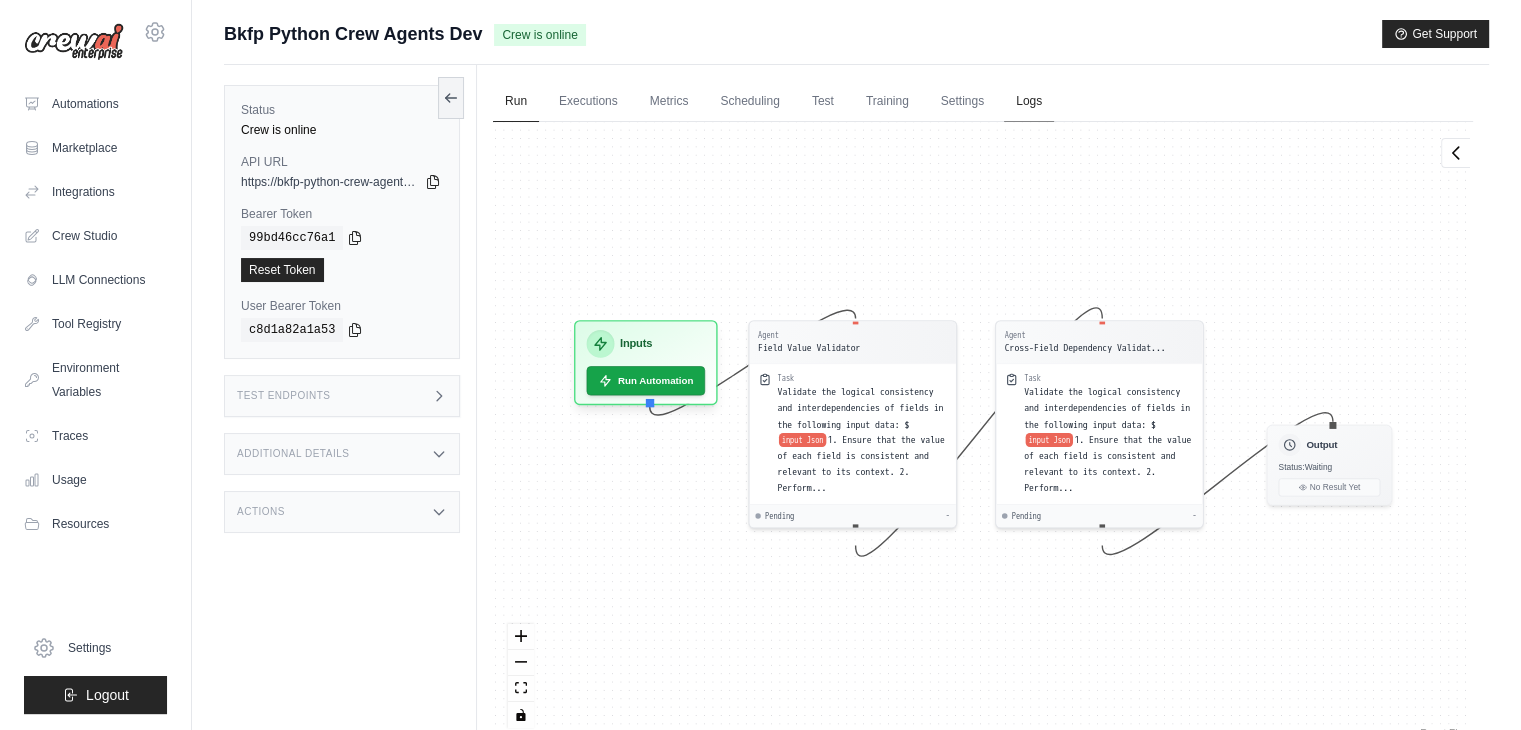 click on "Logs" at bounding box center [1029, 102] 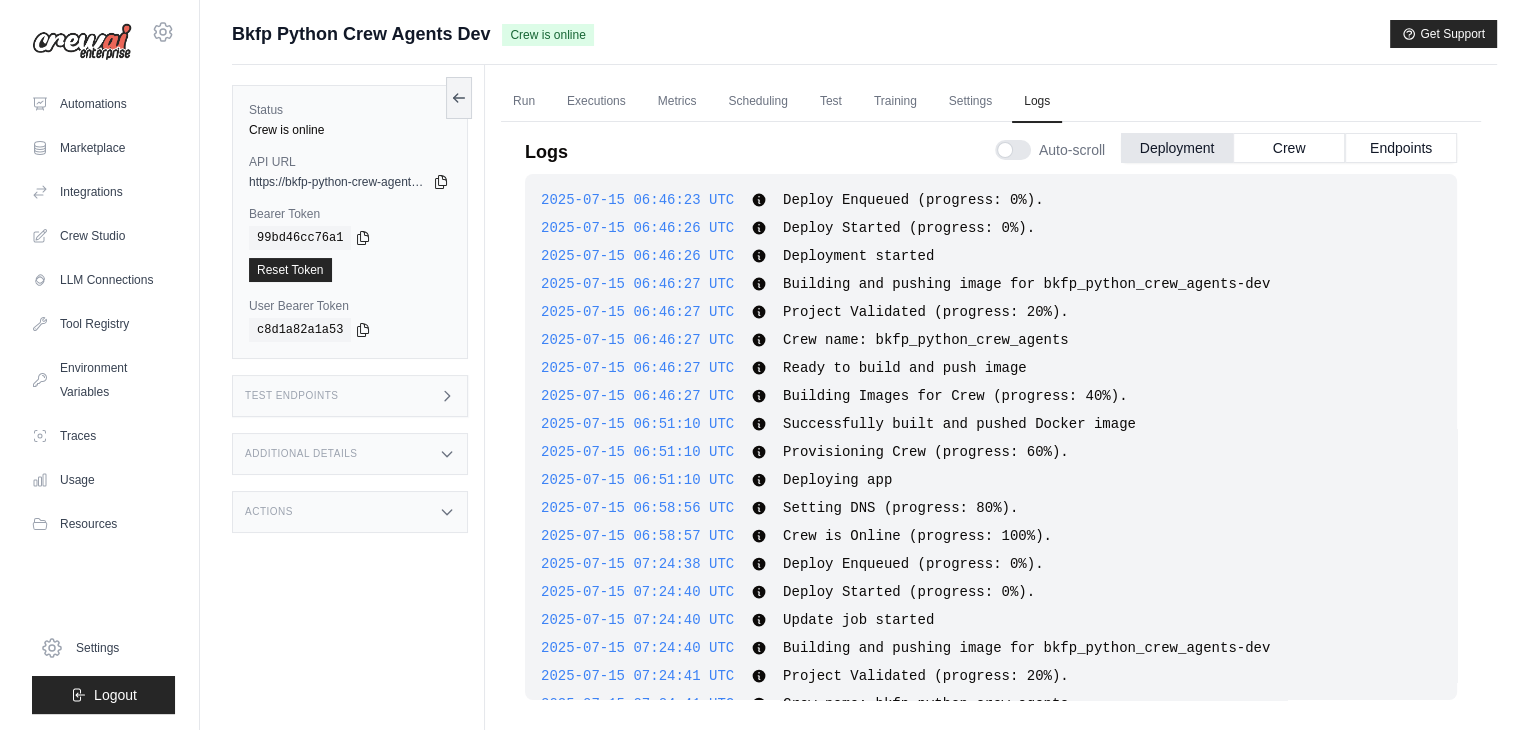 scroll, scrollTop: 1690, scrollLeft: 0, axis: vertical 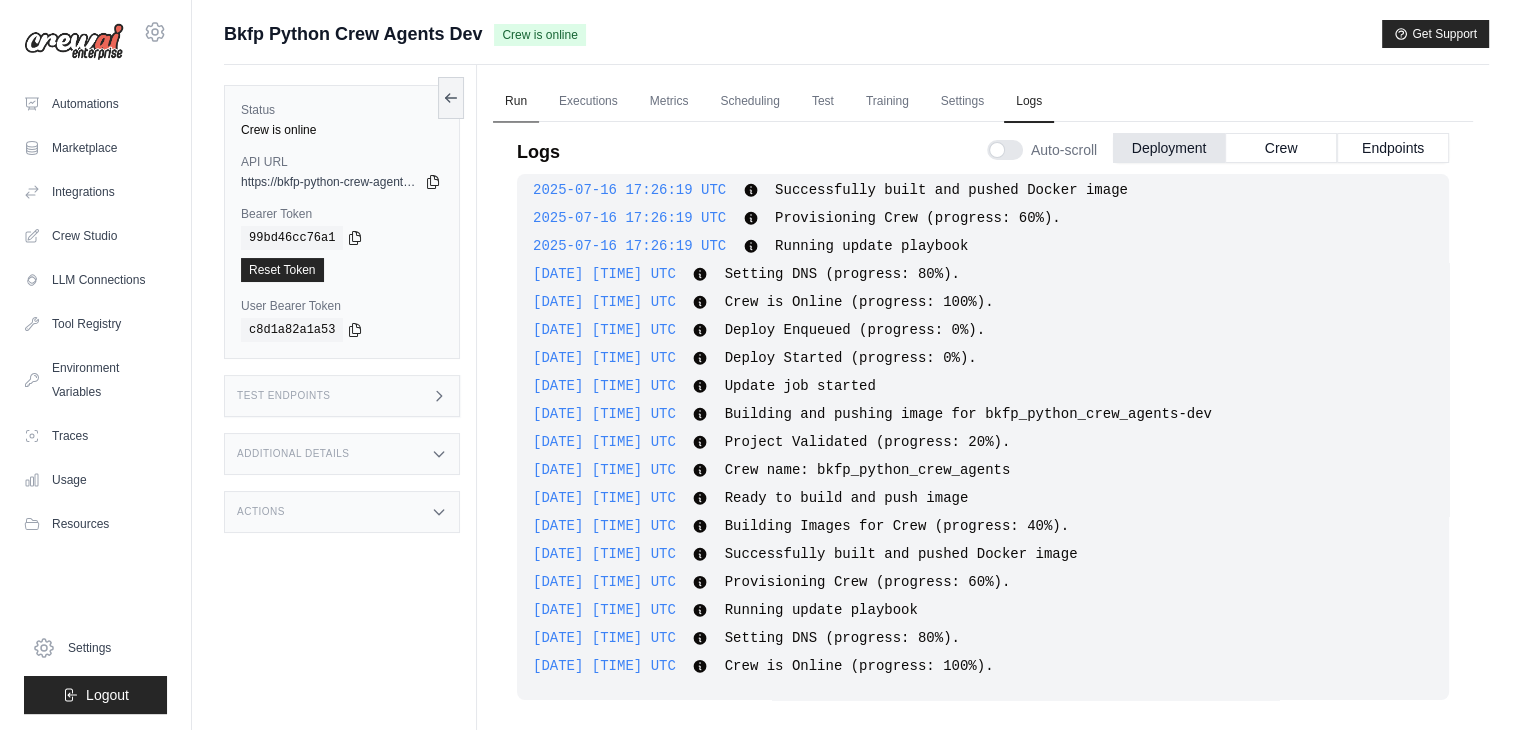 click on "Run" at bounding box center [516, 102] 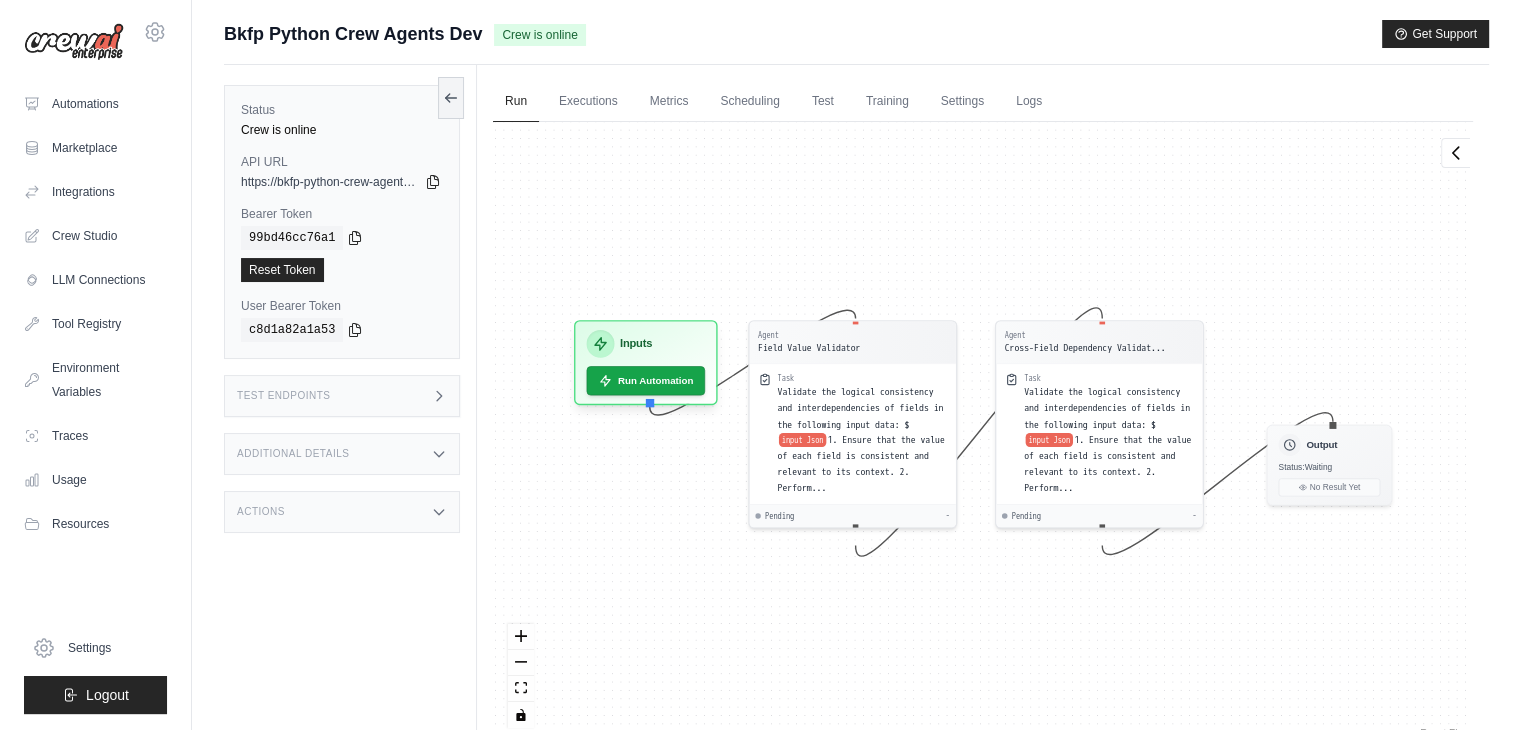 click on "Actions" at bounding box center (342, 512) 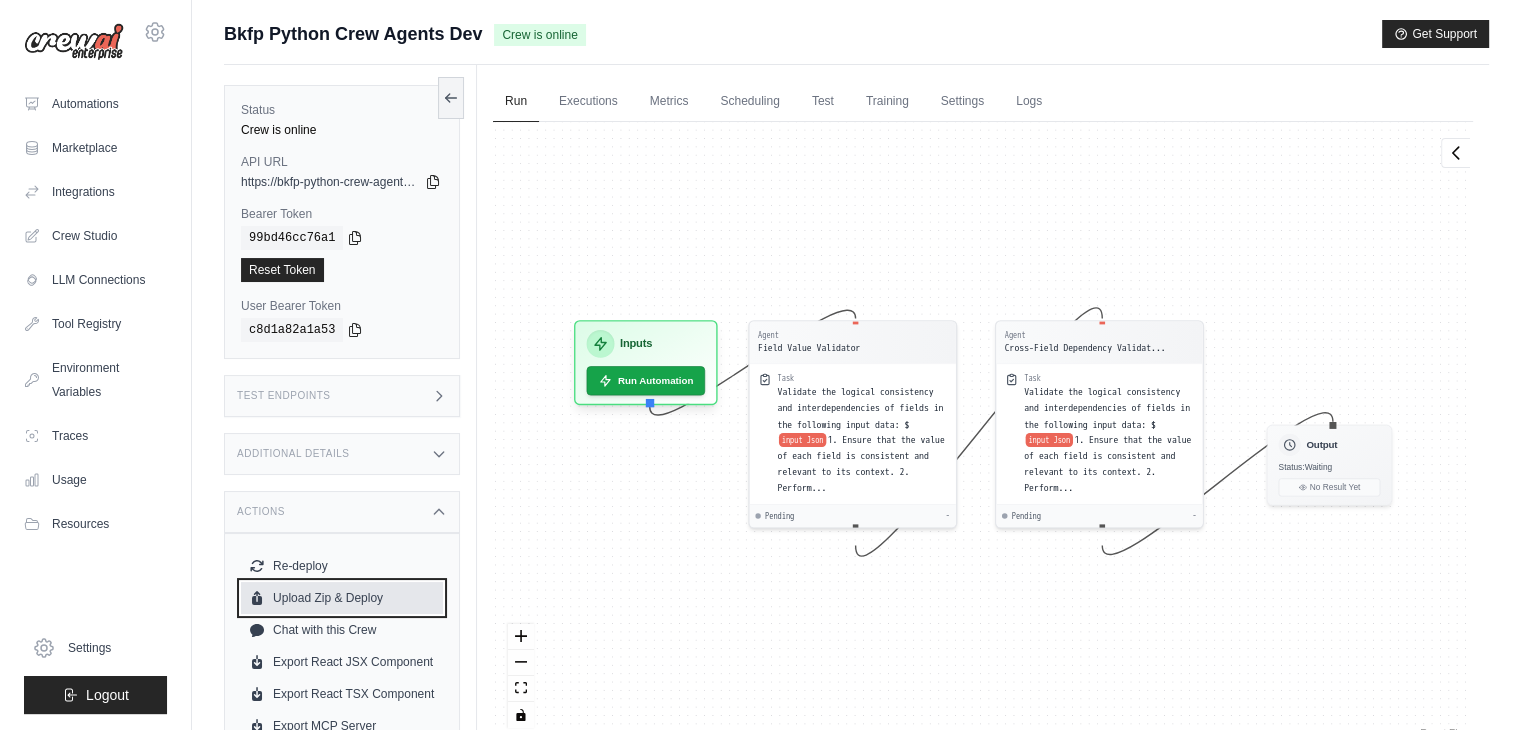 click on "Upload Zip & Deploy" at bounding box center [342, 598] 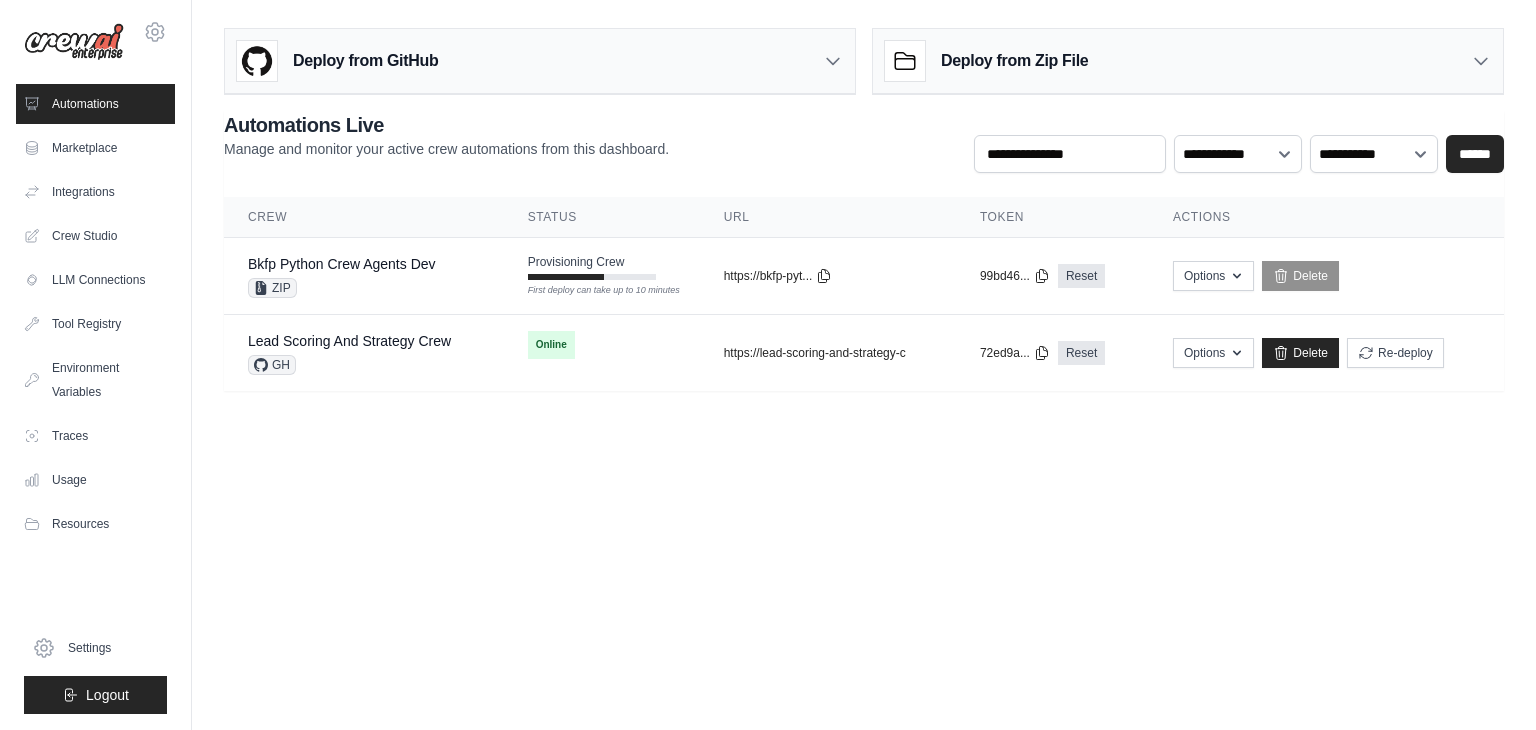 scroll, scrollTop: 0, scrollLeft: 0, axis: both 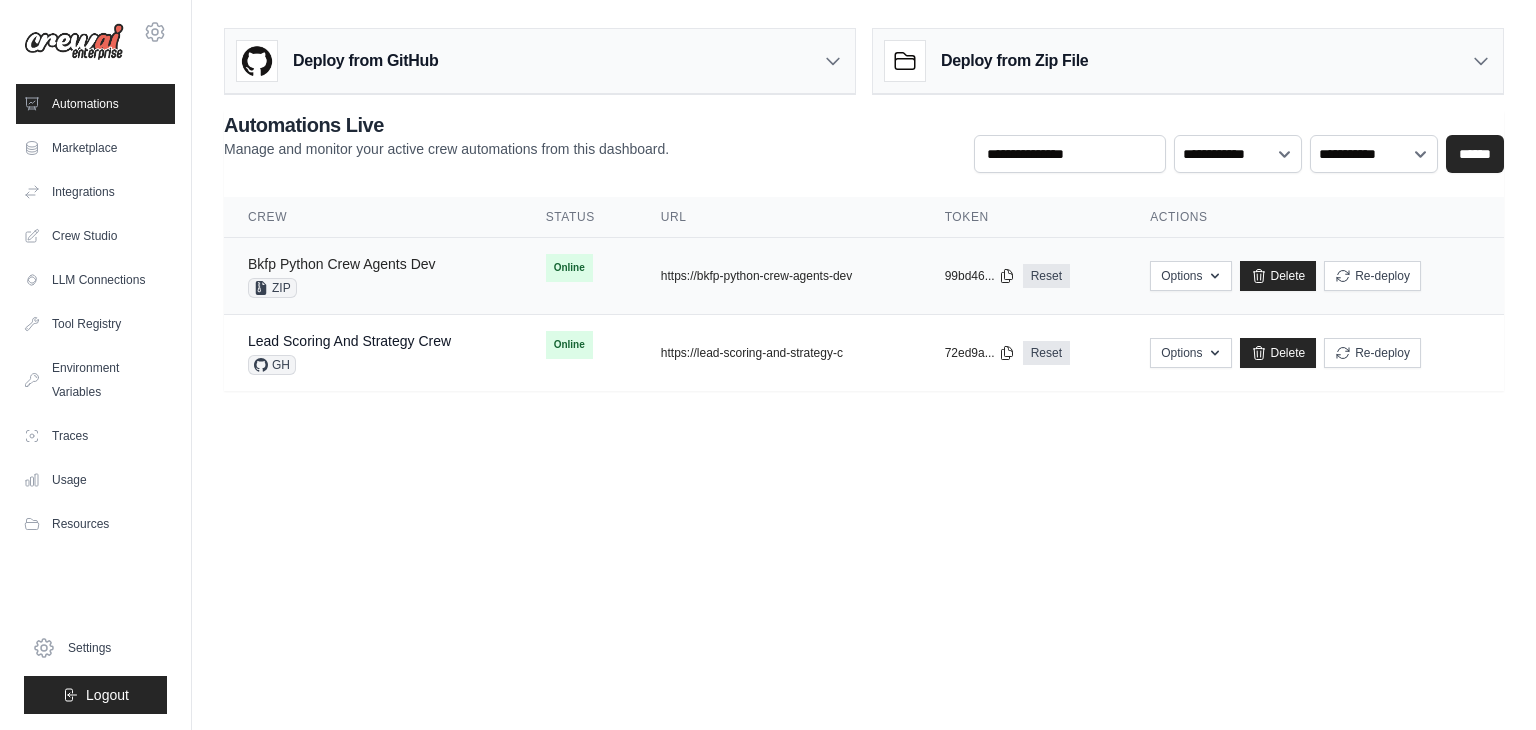 click on "Bkfp Python Crew Agents Dev" at bounding box center (342, 264) 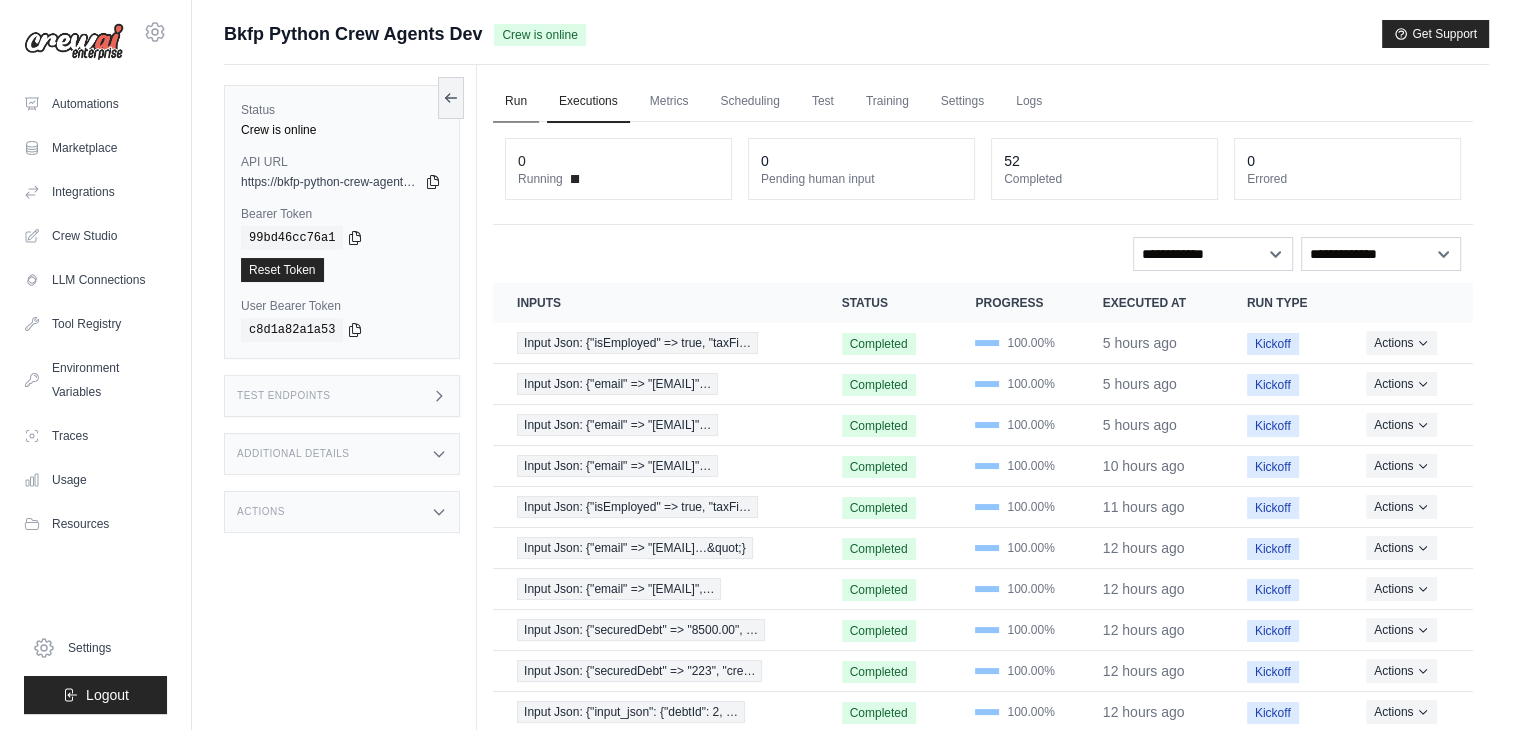 click on "Run" at bounding box center [516, 102] 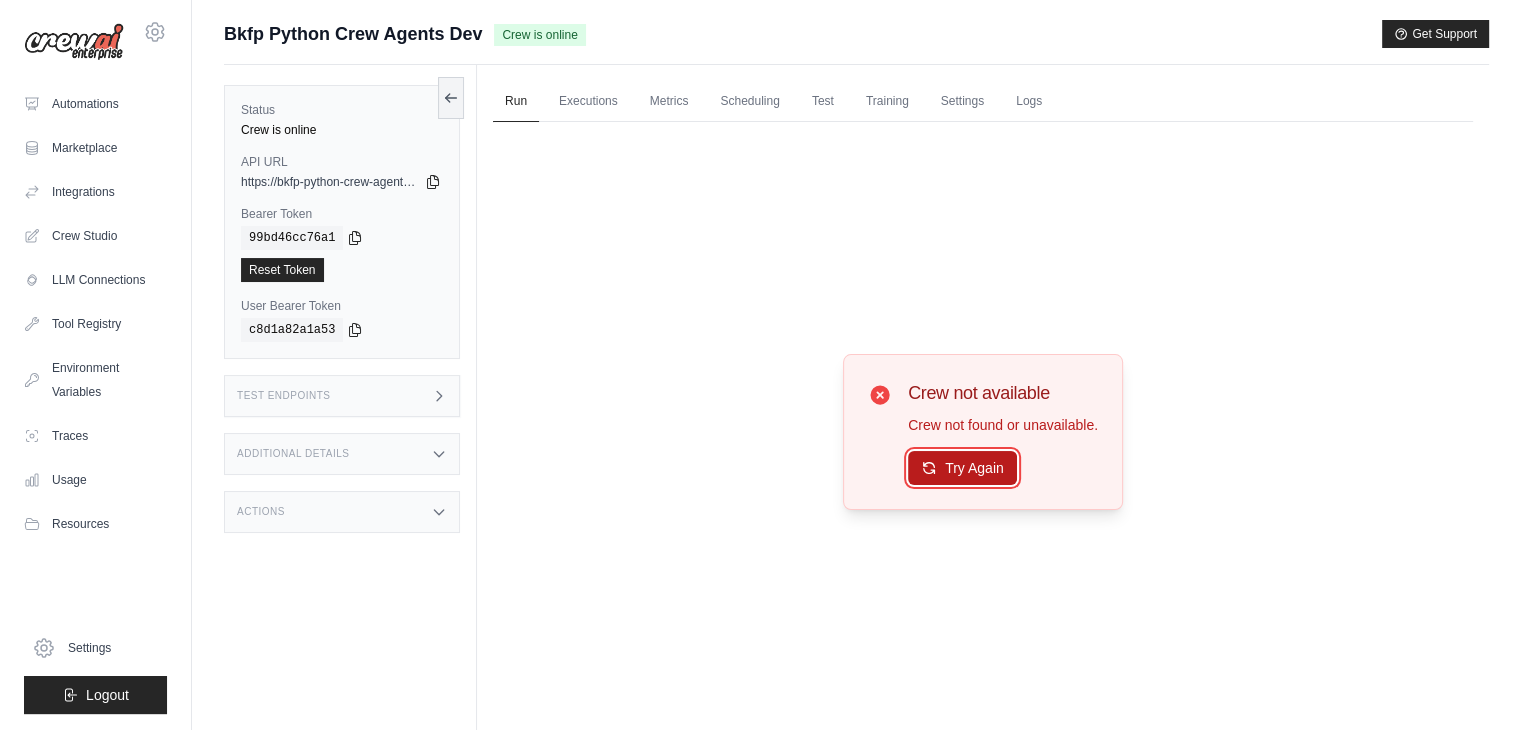 click 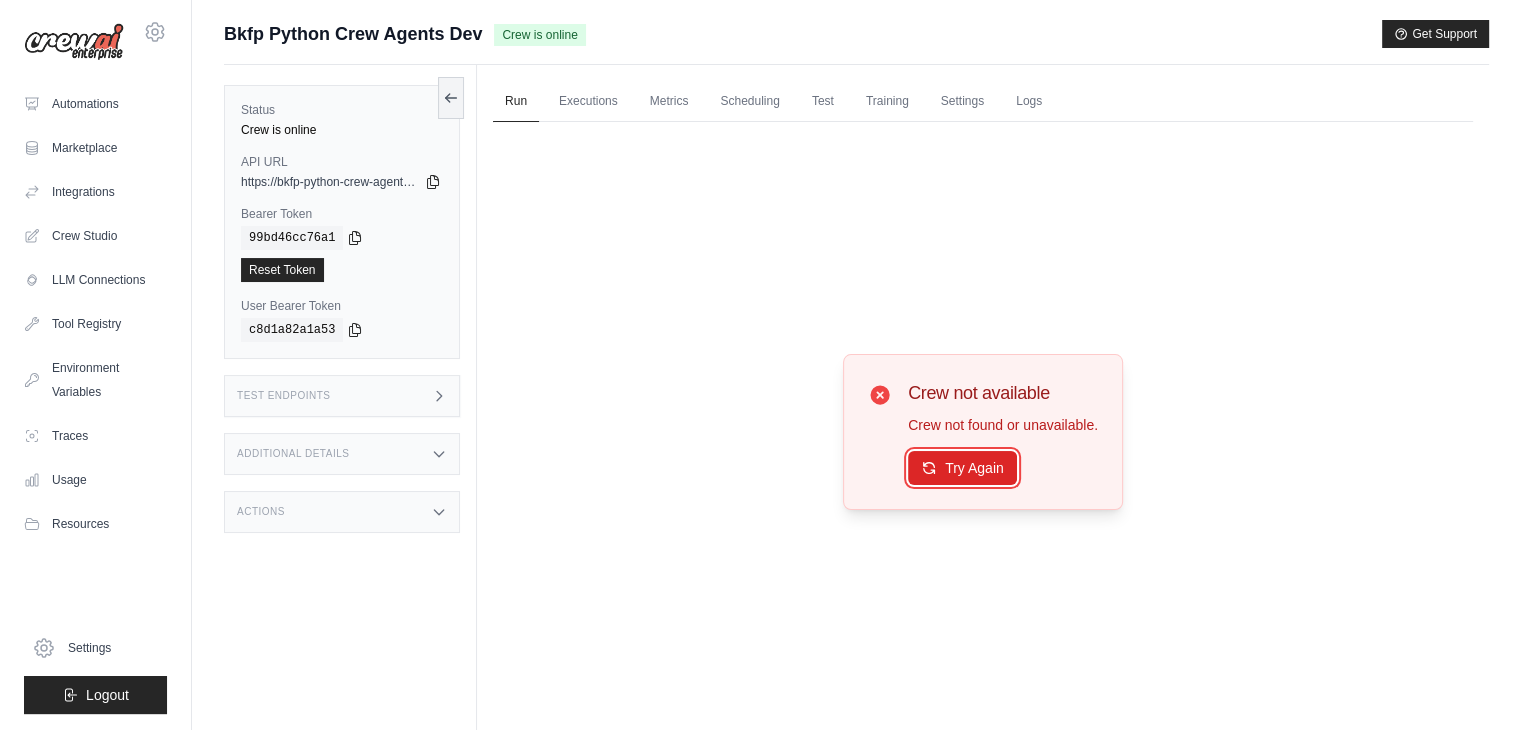 click 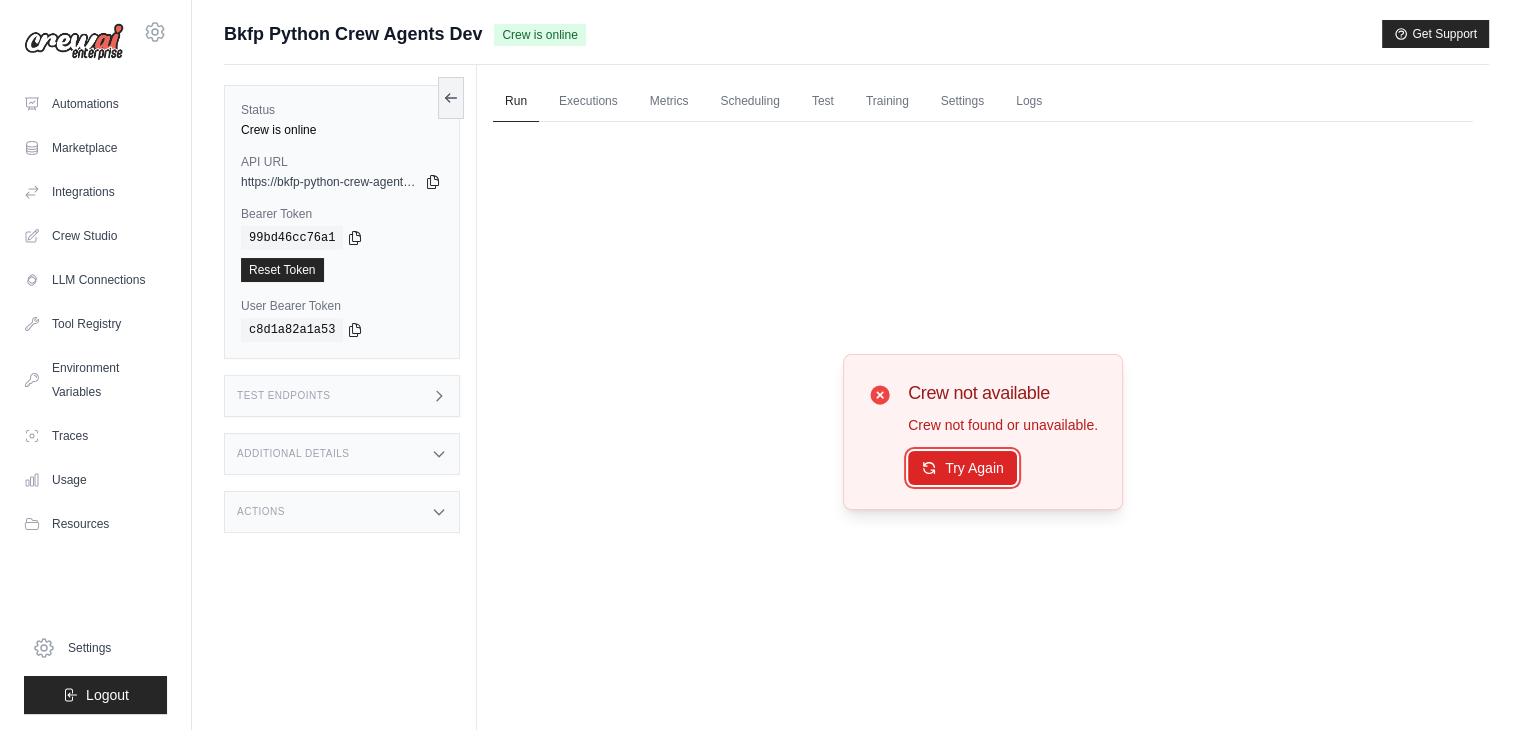 click 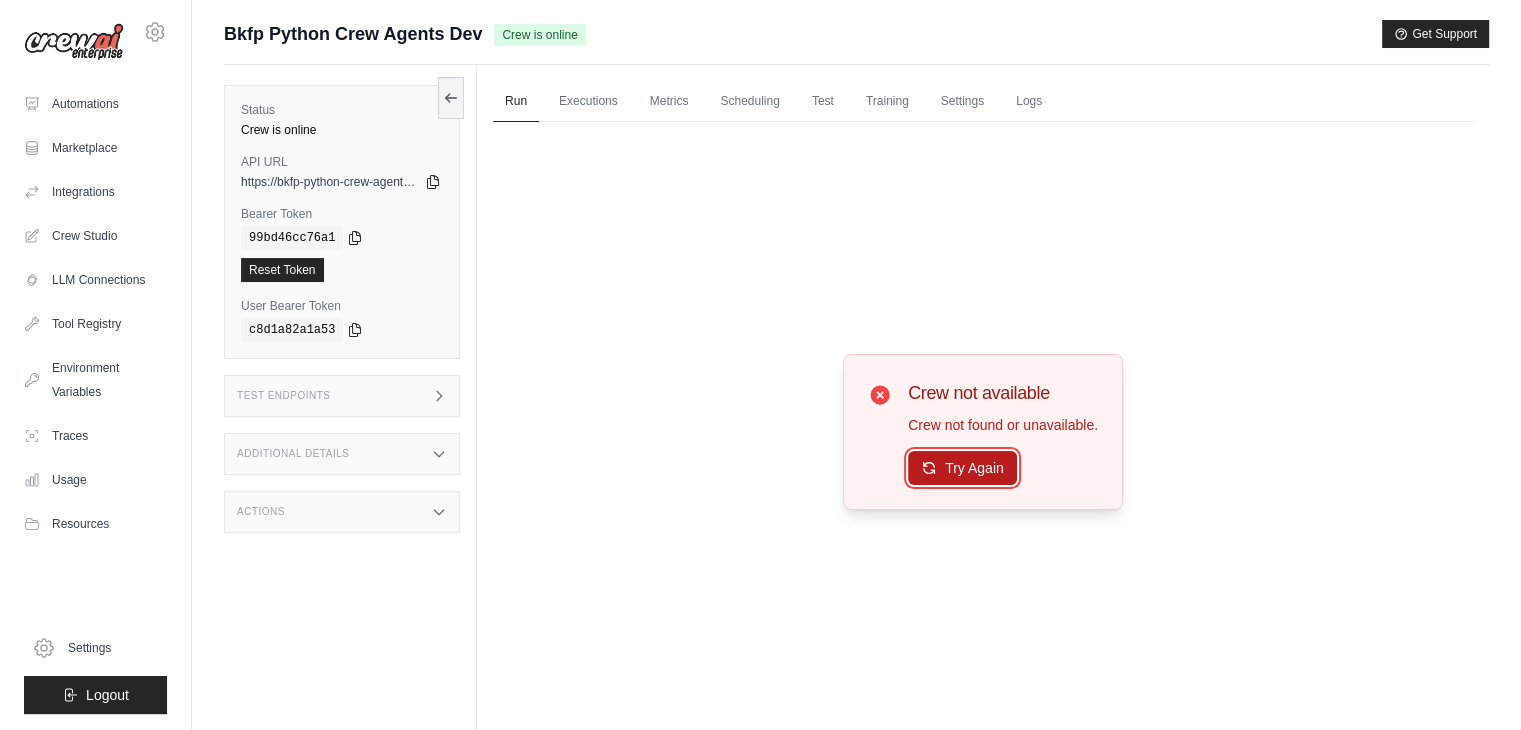 click on "Try Again" at bounding box center [962, 468] 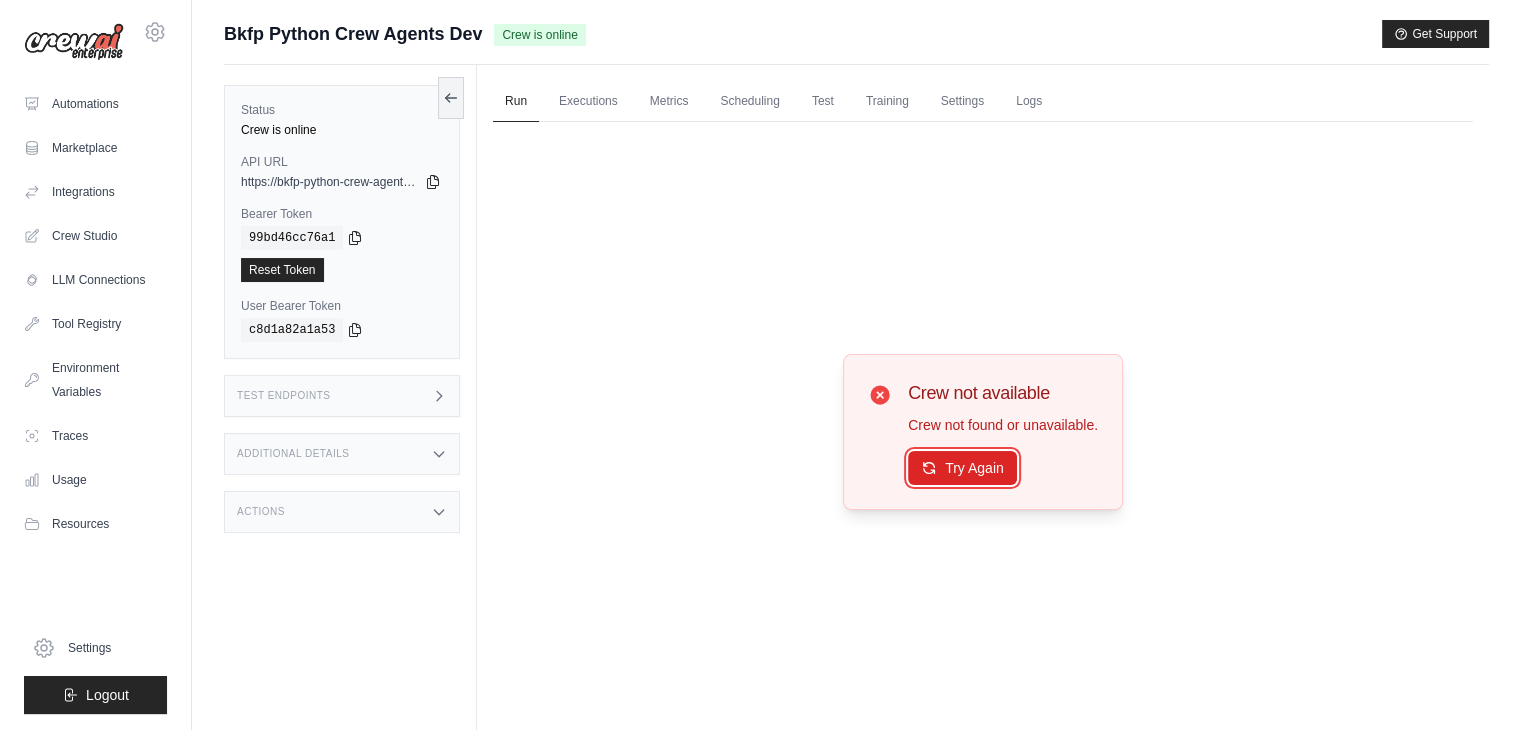 click on "Try Again" at bounding box center (962, 468) 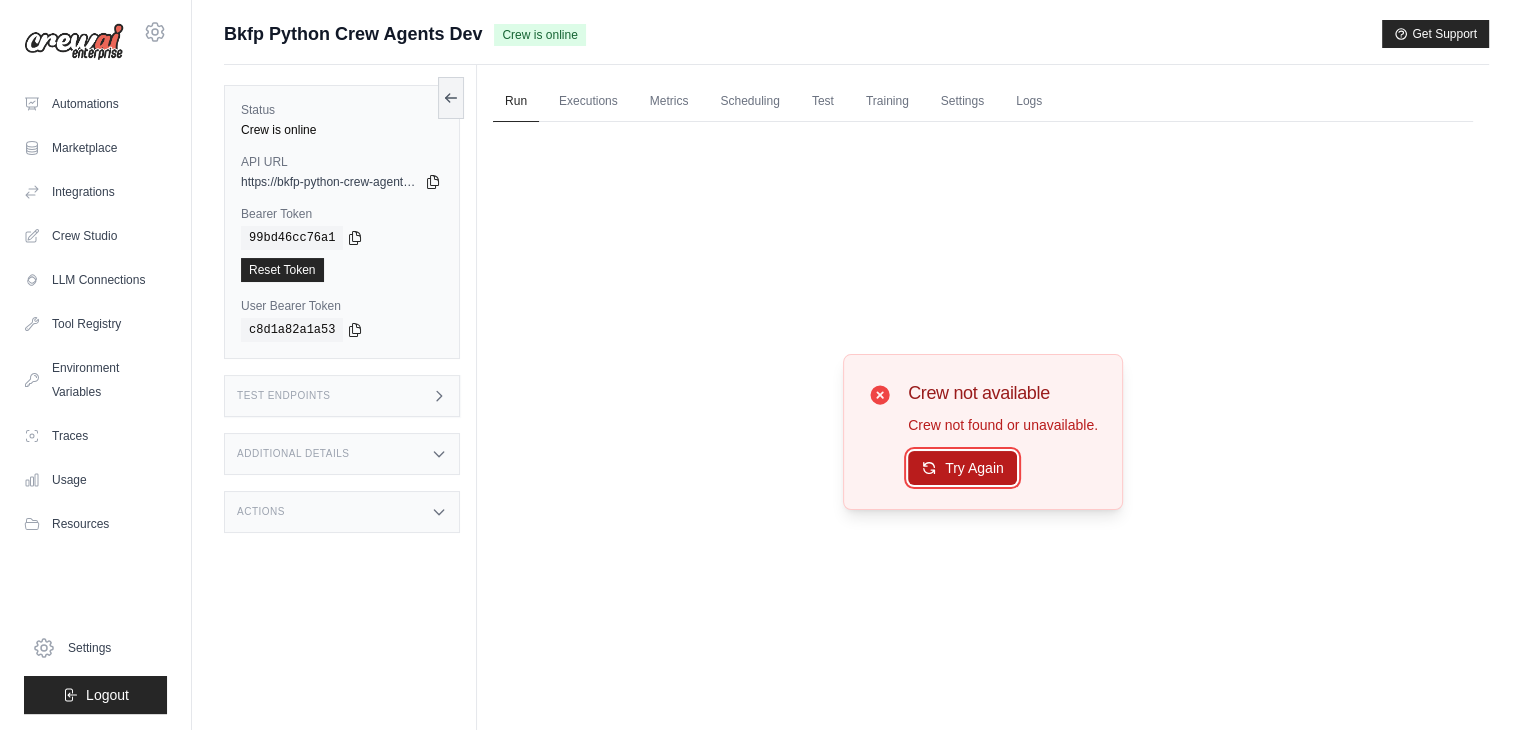 click on "Try Again" at bounding box center [962, 468] 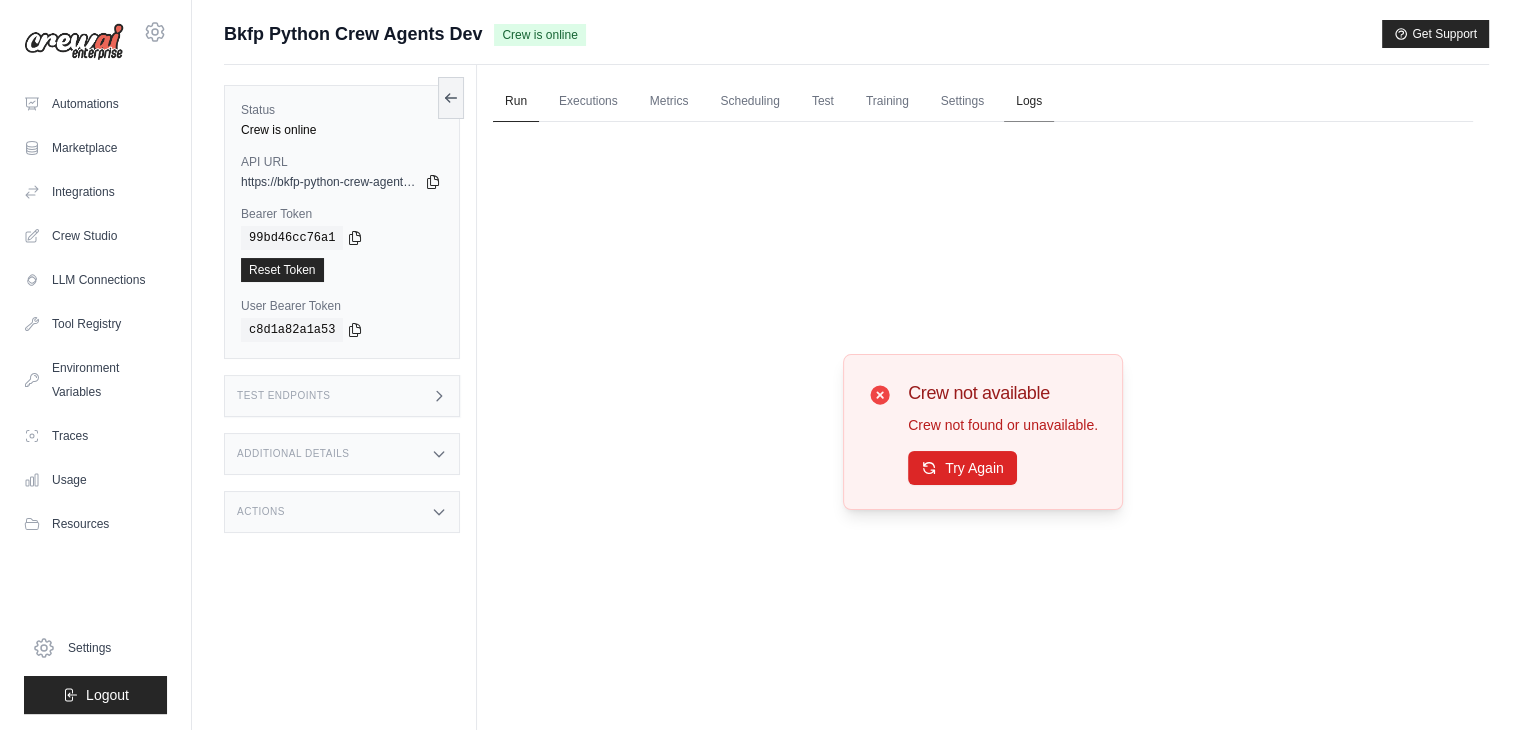 click on "Logs" at bounding box center (1029, 102) 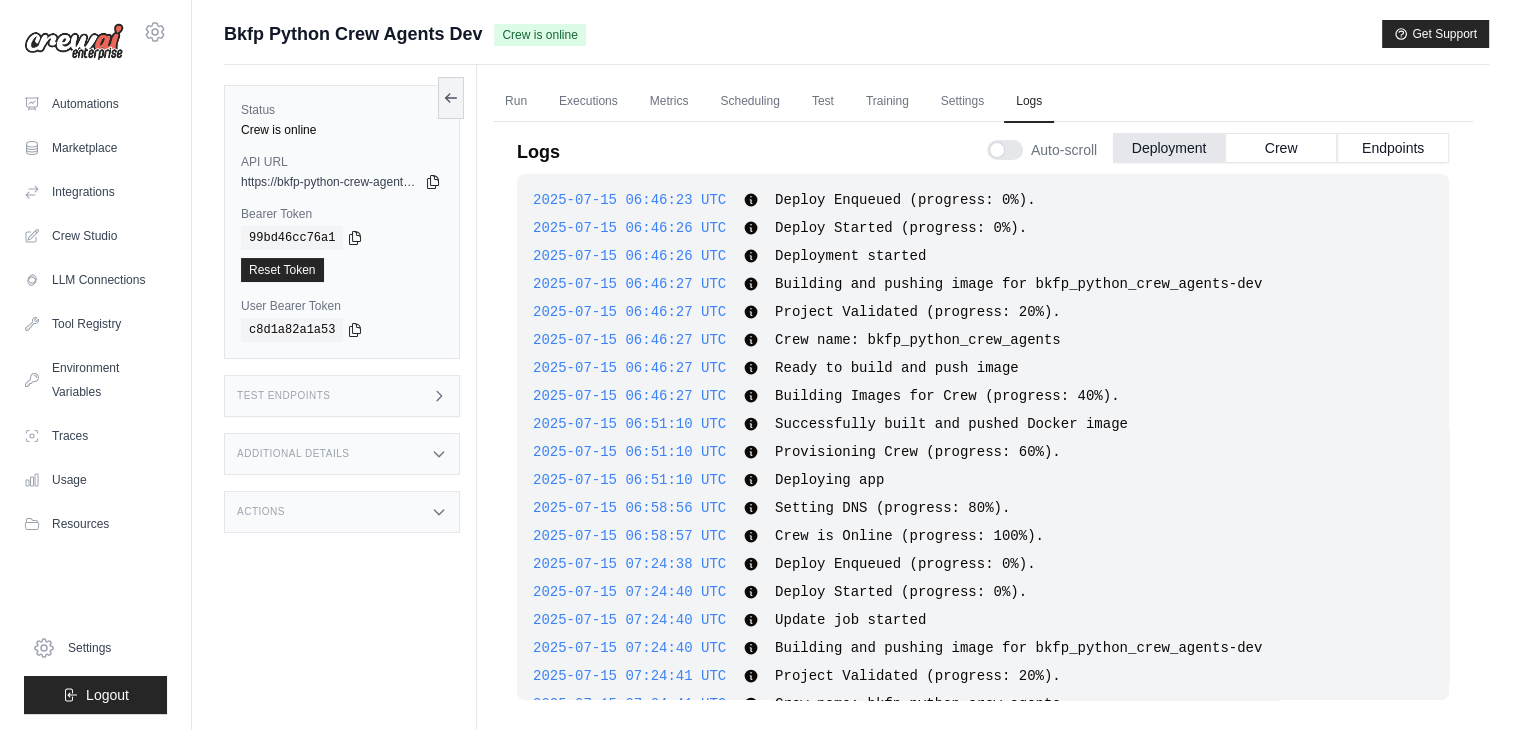 scroll, scrollTop: 2110, scrollLeft: 0, axis: vertical 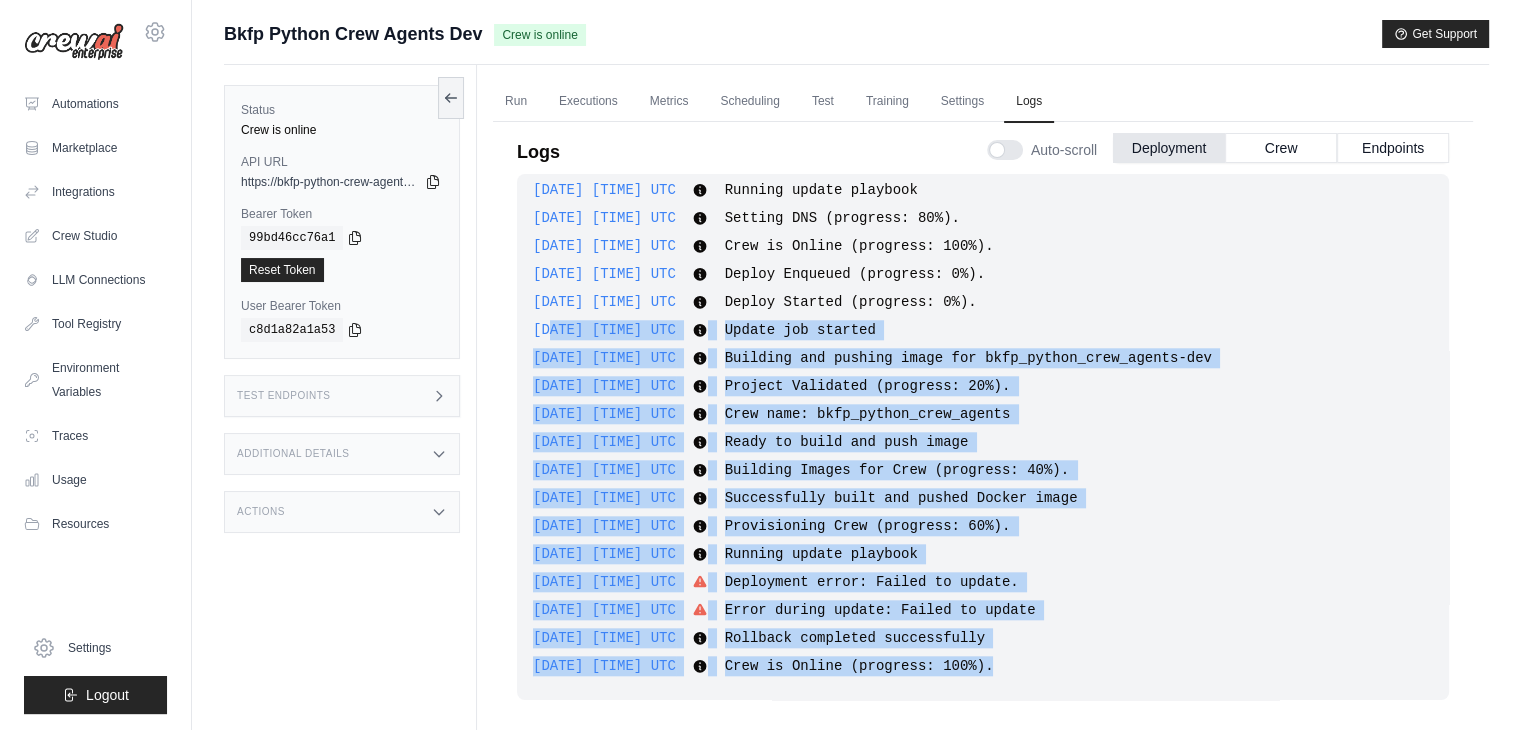 drag, startPoint x: 1006, startPoint y: 667, endPoint x: 545, endPoint y: 332, distance: 569.86487 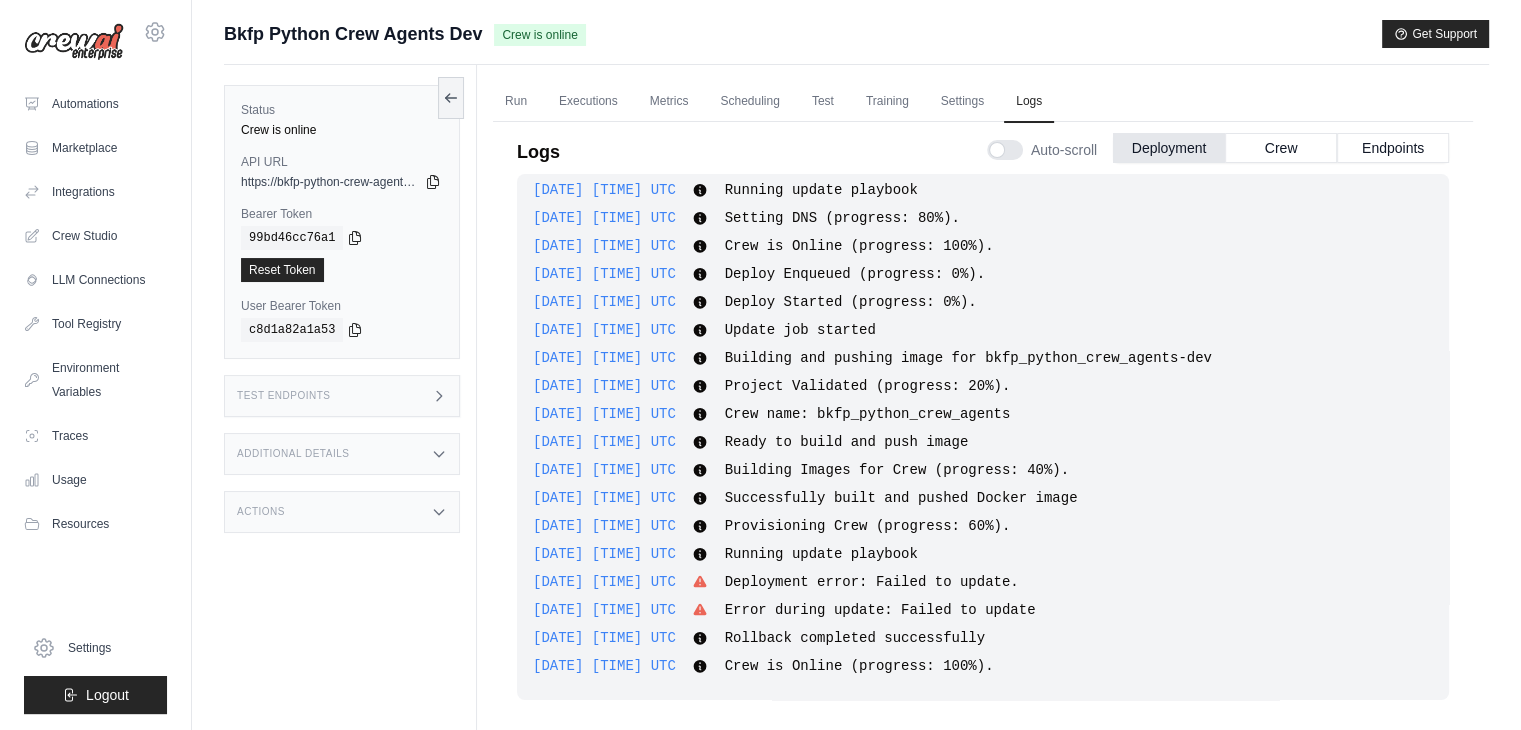 click on "[DATE] [TIME] UTC" at bounding box center [604, 246] 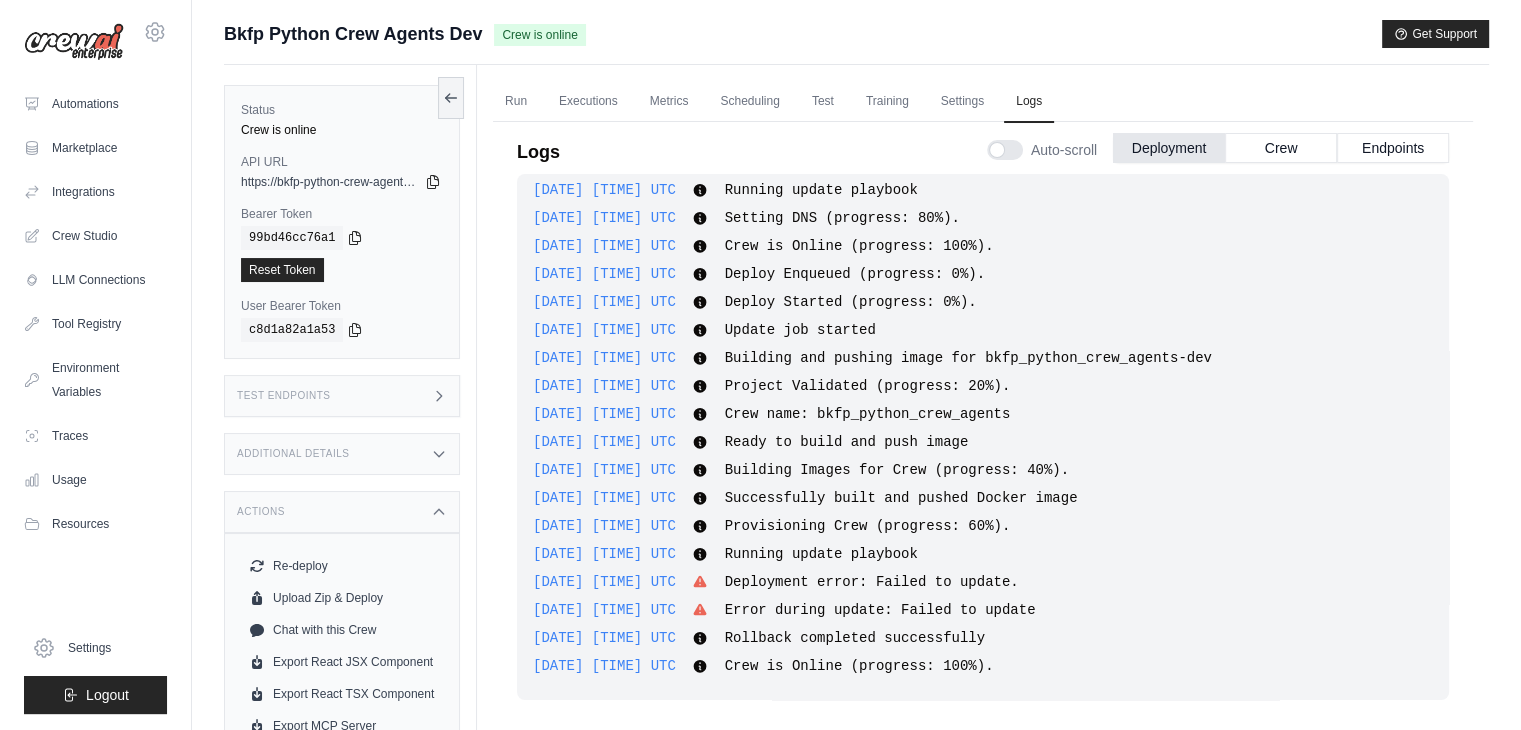 scroll, scrollTop: 84, scrollLeft: 0, axis: vertical 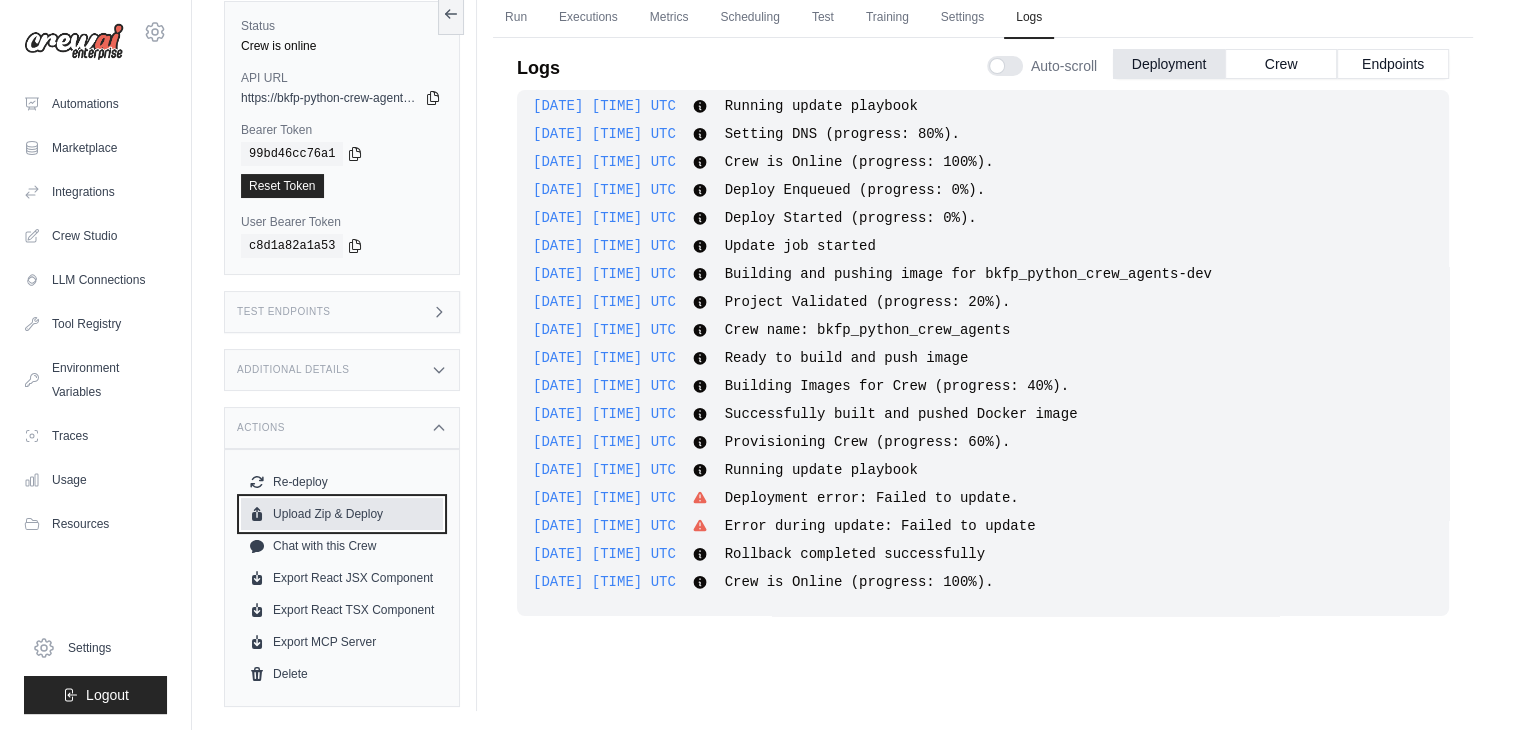click on "Upload Zip & Deploy" at bounding box center [342, 514] 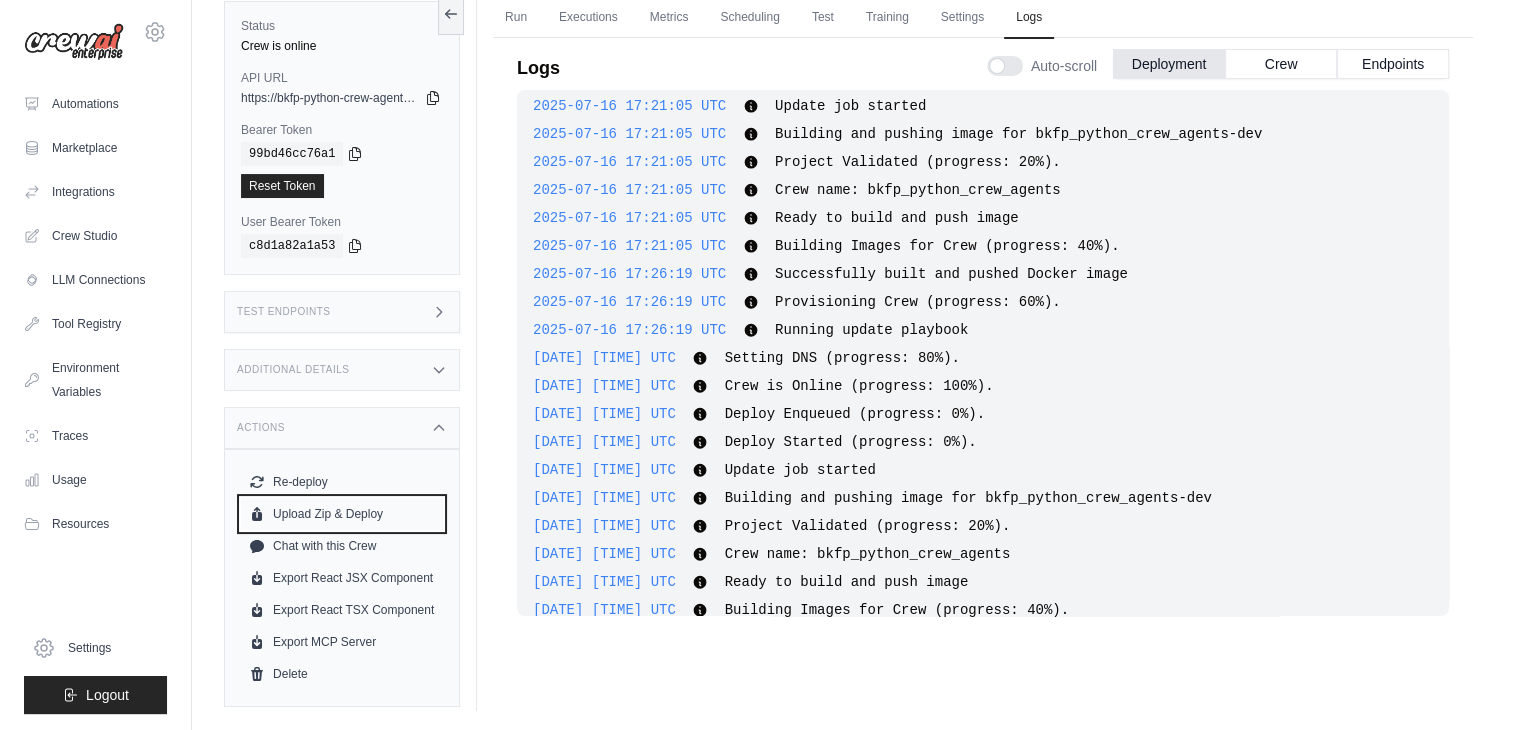 type 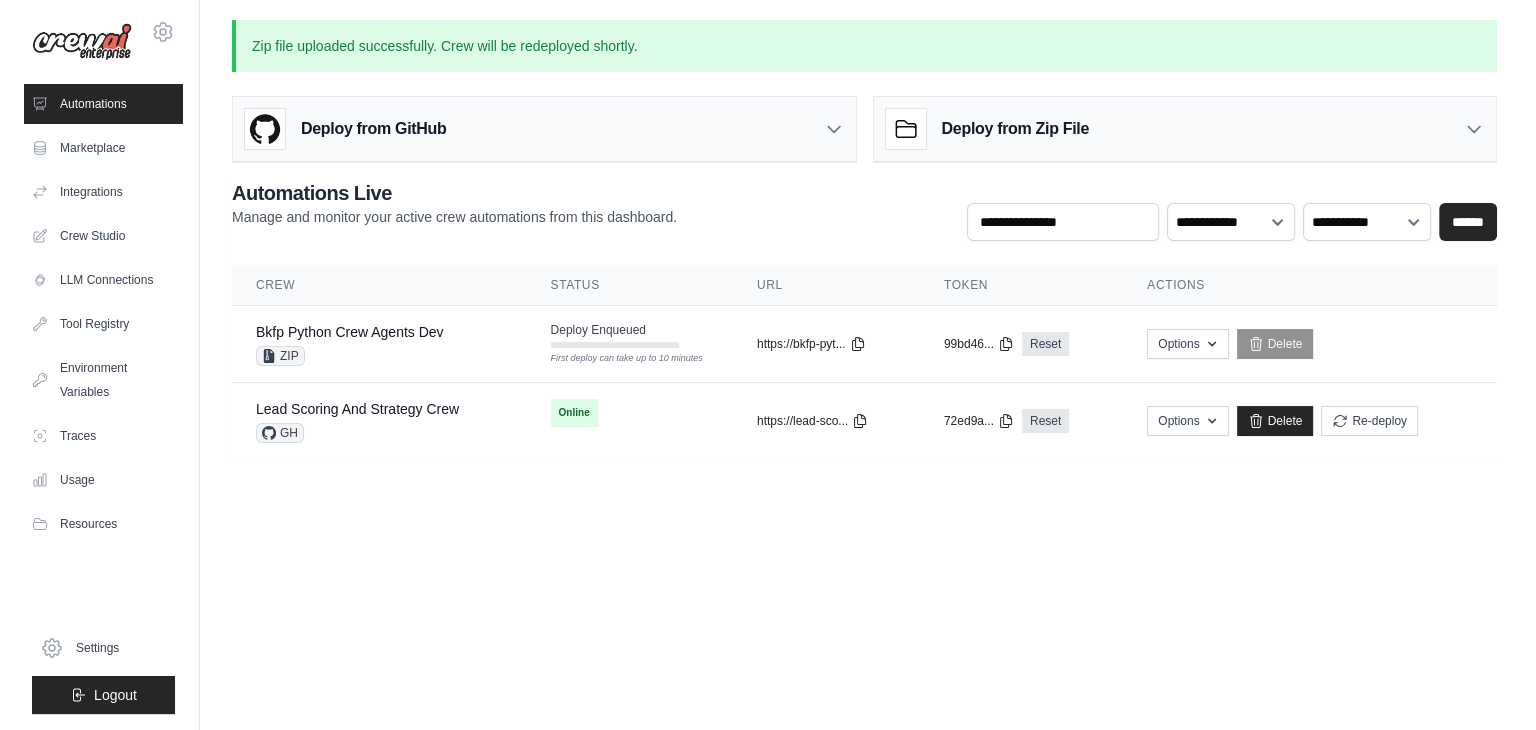 scroll, scrollTop: 0, scrollLeft: 0, axis: both 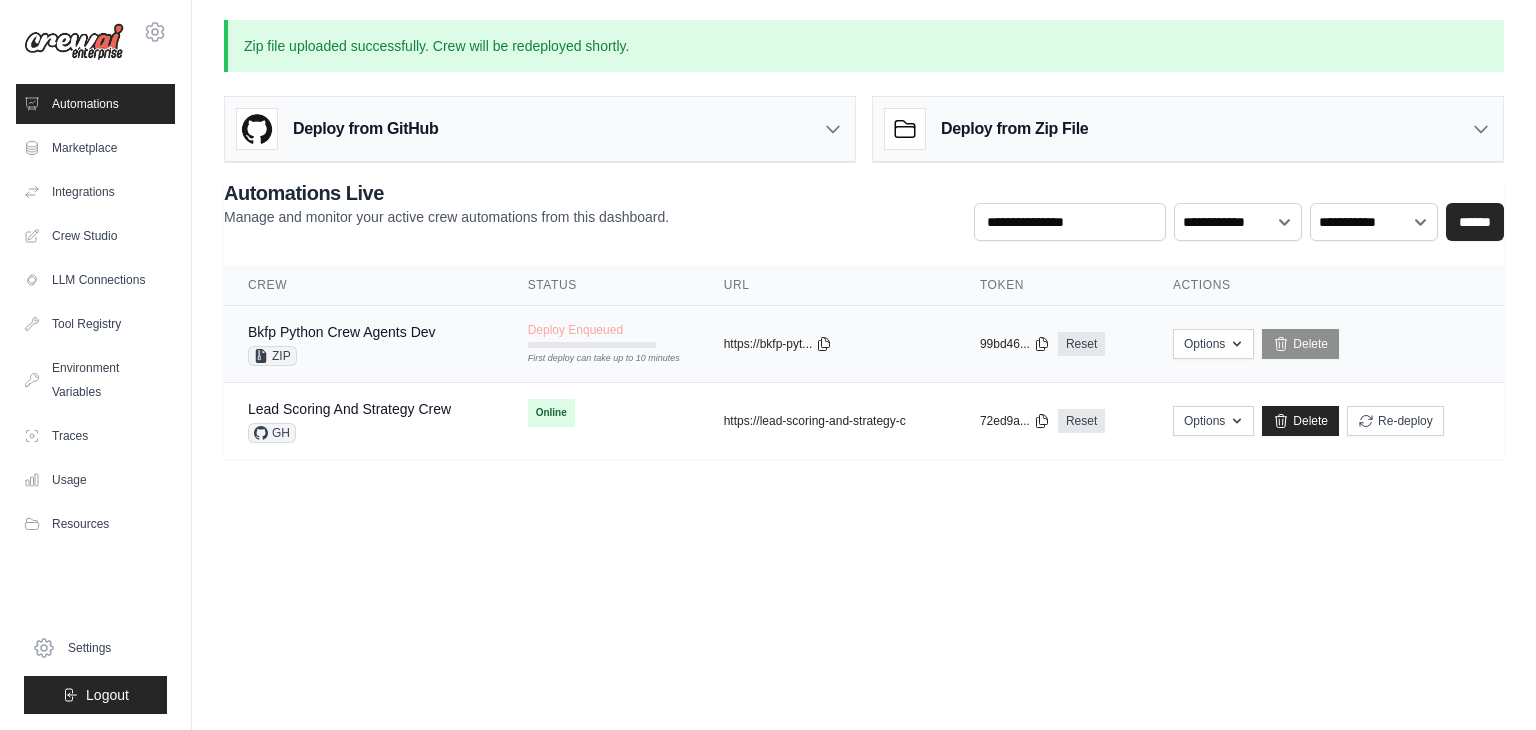 click on "First deploy can take up to 10 minutes" at bounding box center (592, 345) 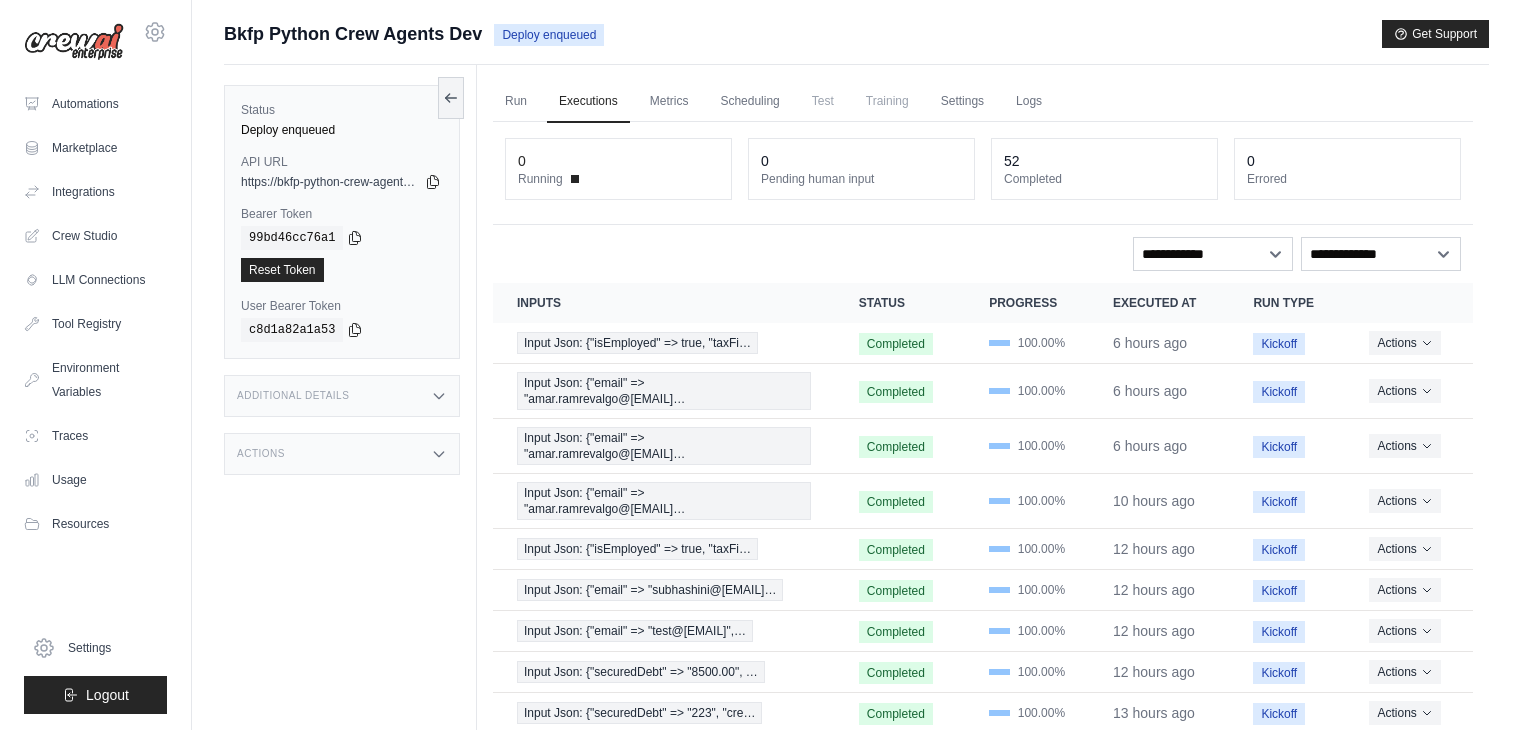 scroll, scrollTop: 0, scrollLeft: 0, axis: both 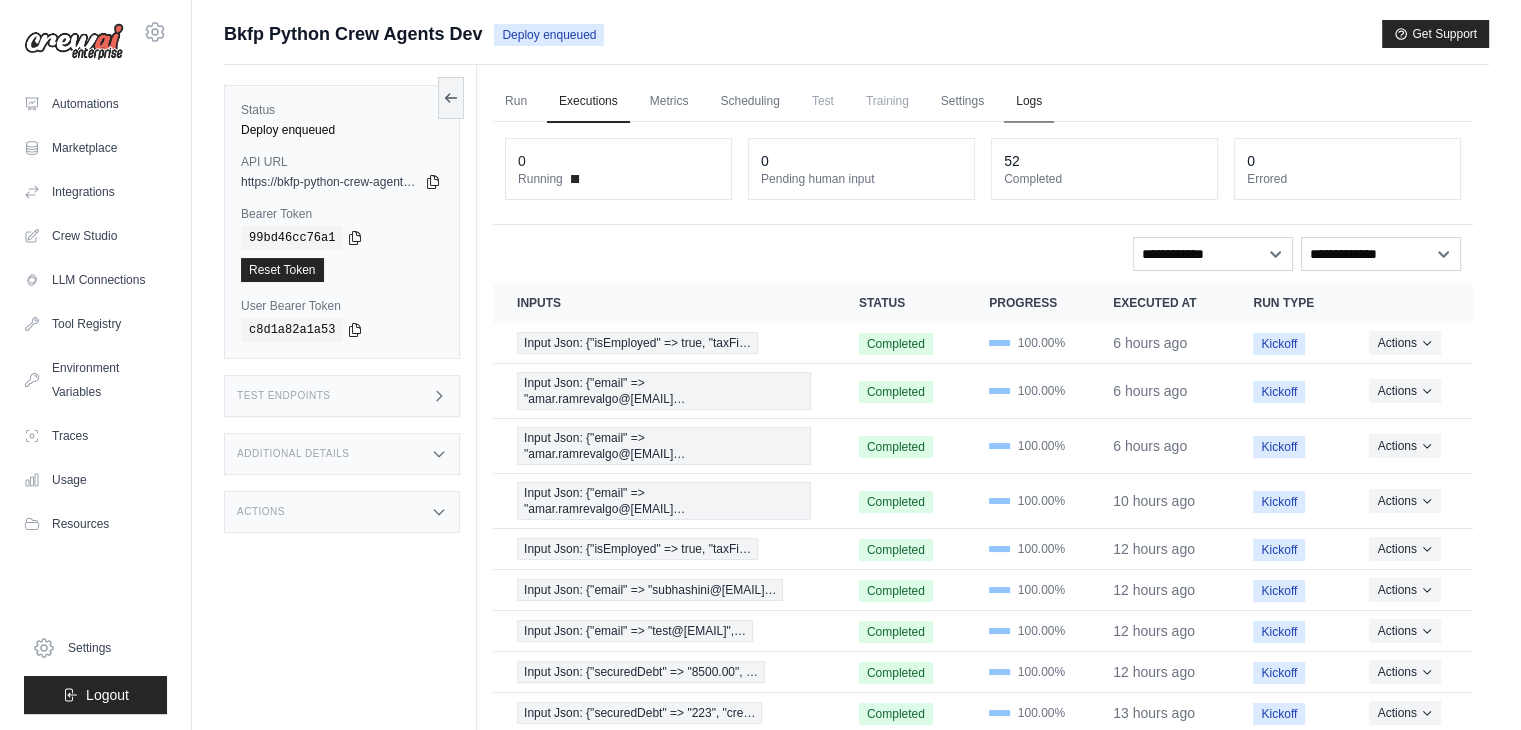 click on "Logs" at bounding box center (1029, 102) 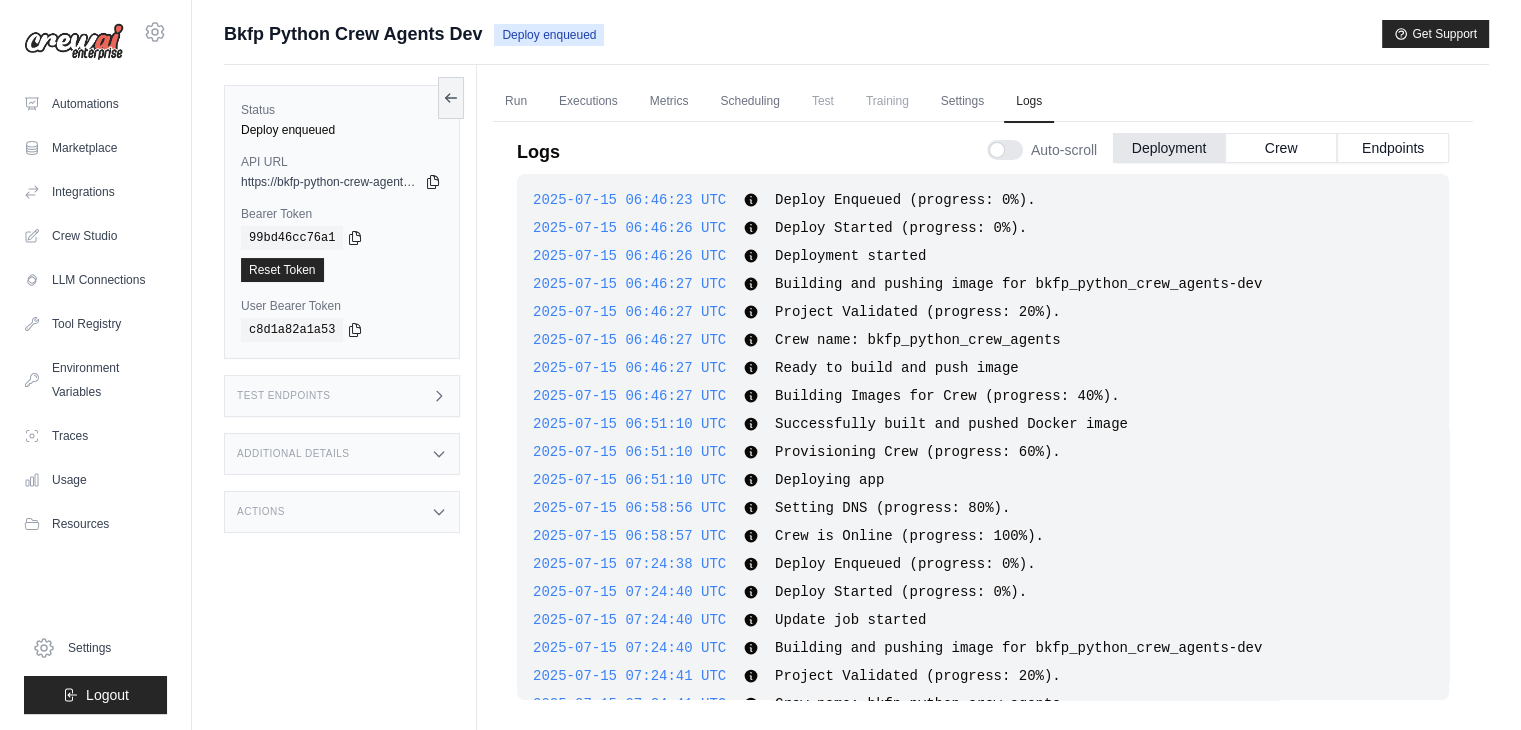 scroll, scrollTop: 2158, scrollLeft: 0, axis: vertical 